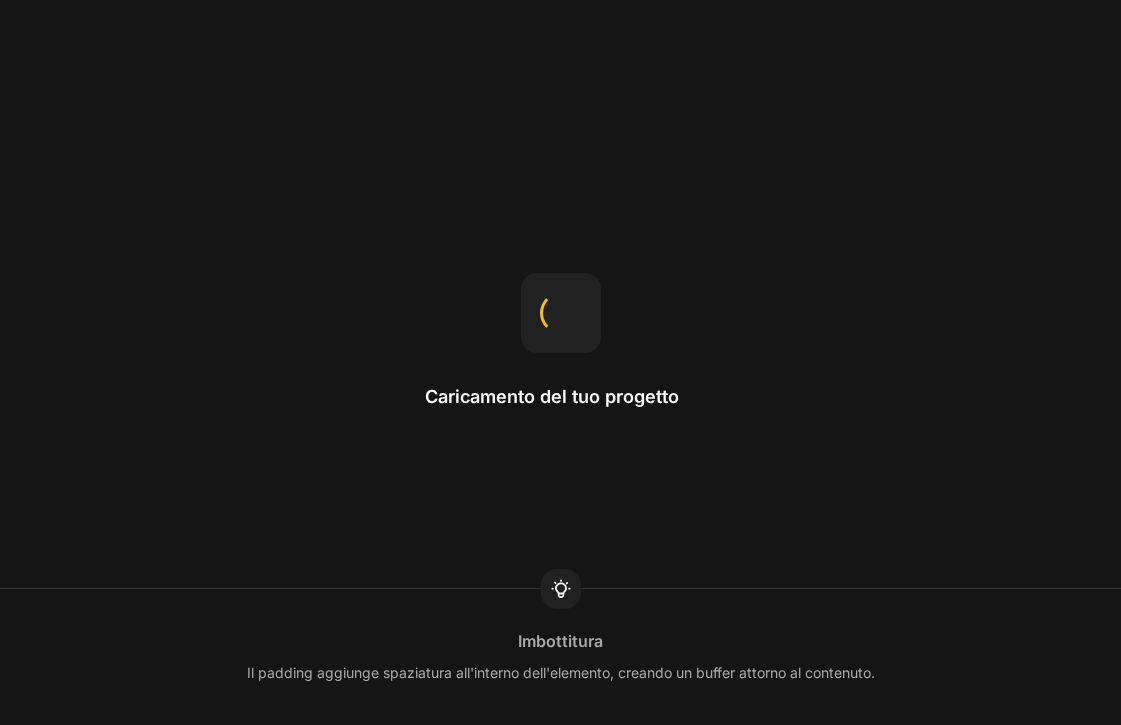 scroll, scrollTop: 0, scrollLeft: 0, axis: both 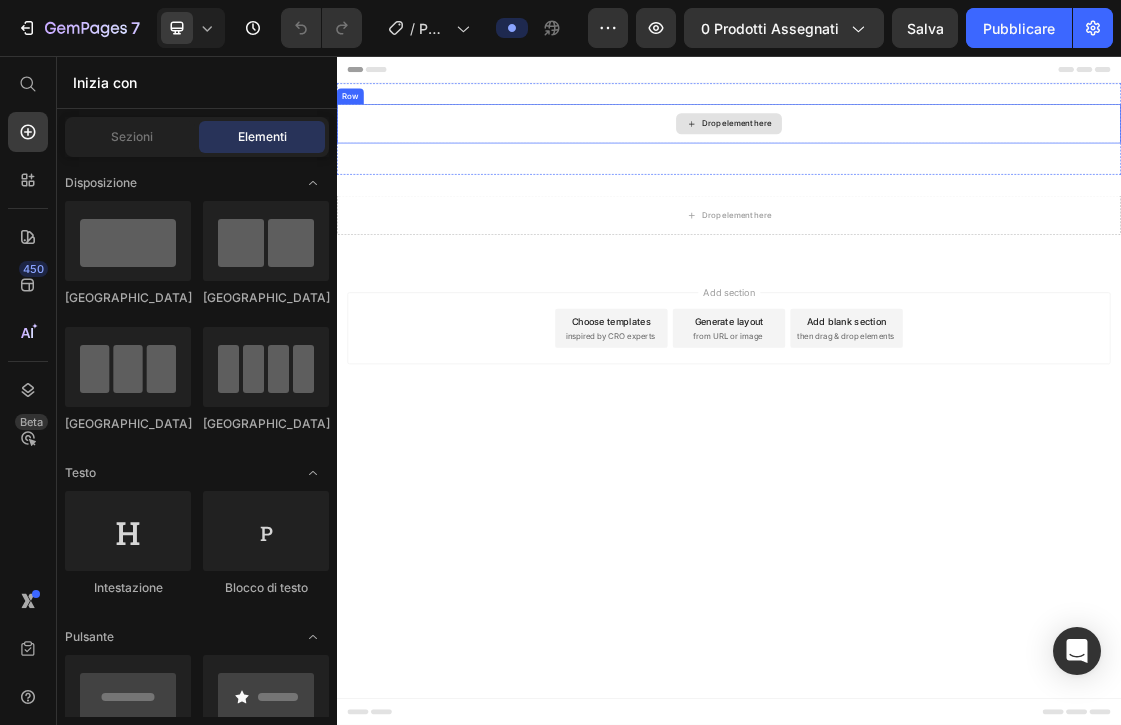 click on "Drop element here" at bounding box center (937, 159) 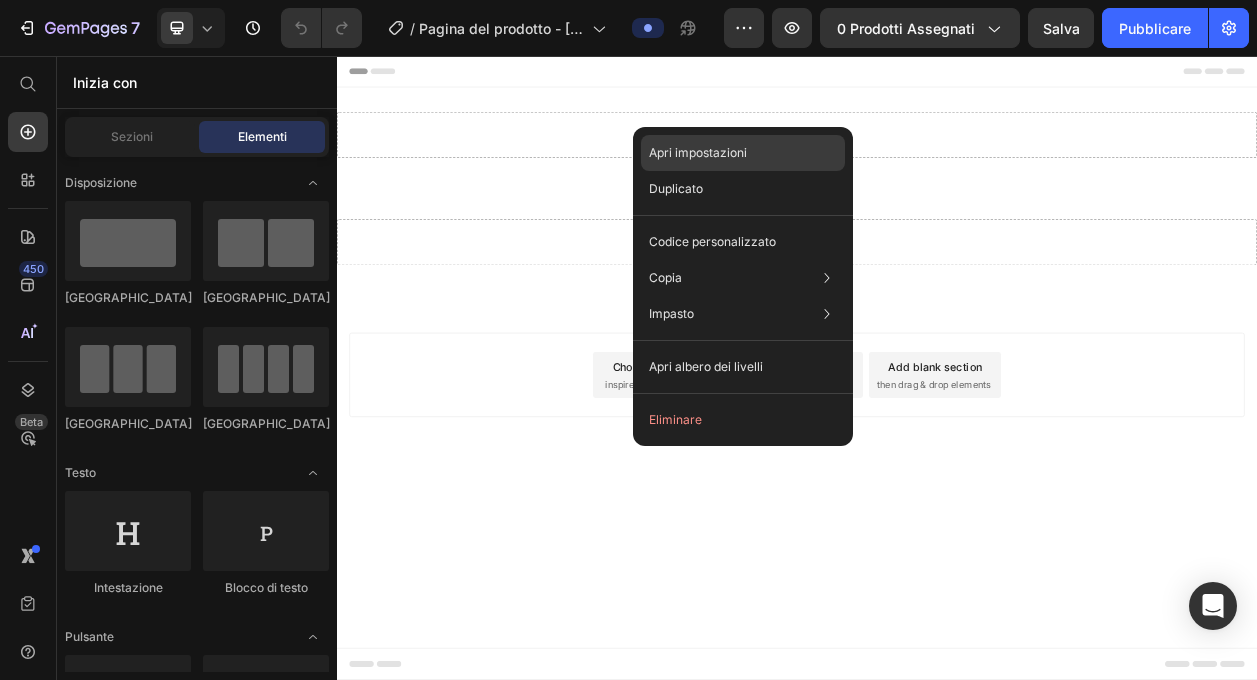 click on "Apri impostazioni" 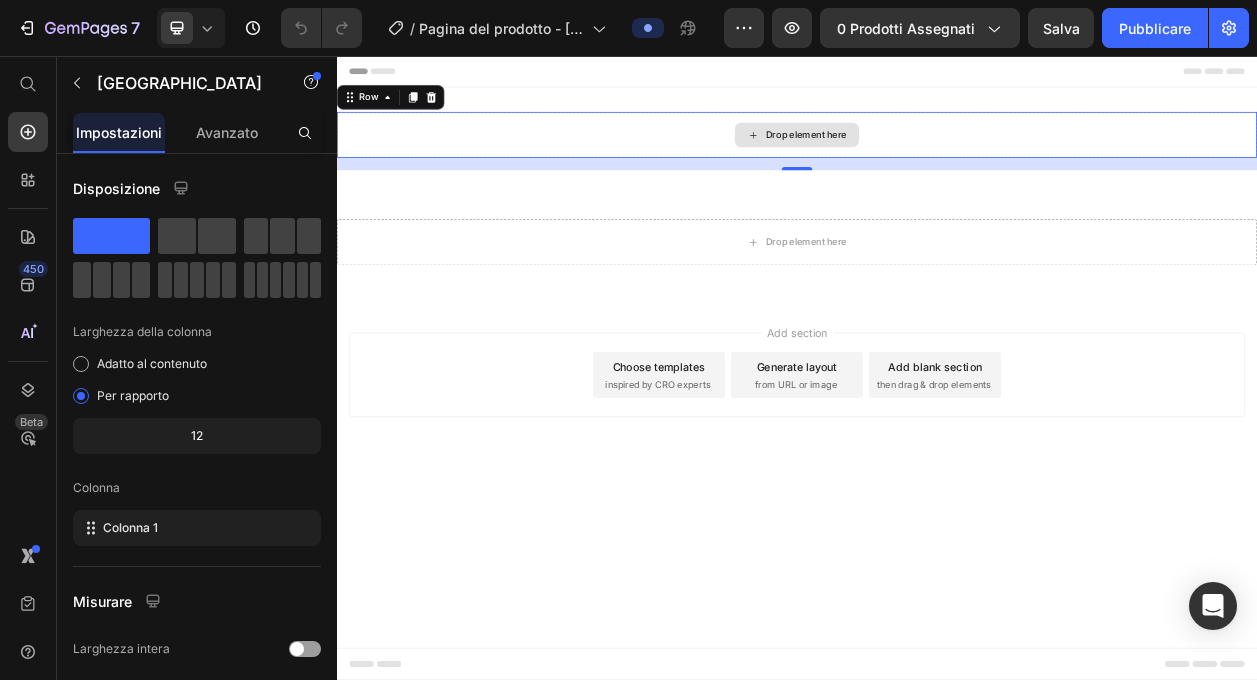 click on "Drop element here" at bounding box center [937, 159] 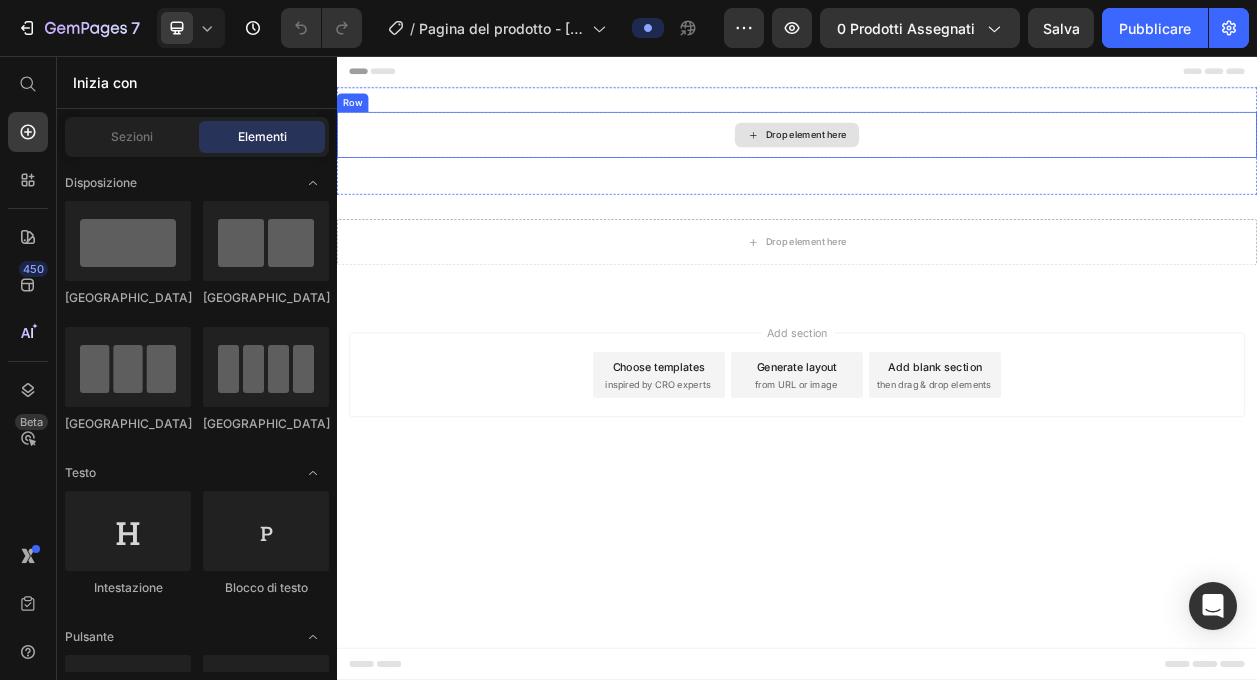 click on "Drop element here" at bounding box center [937, 159] 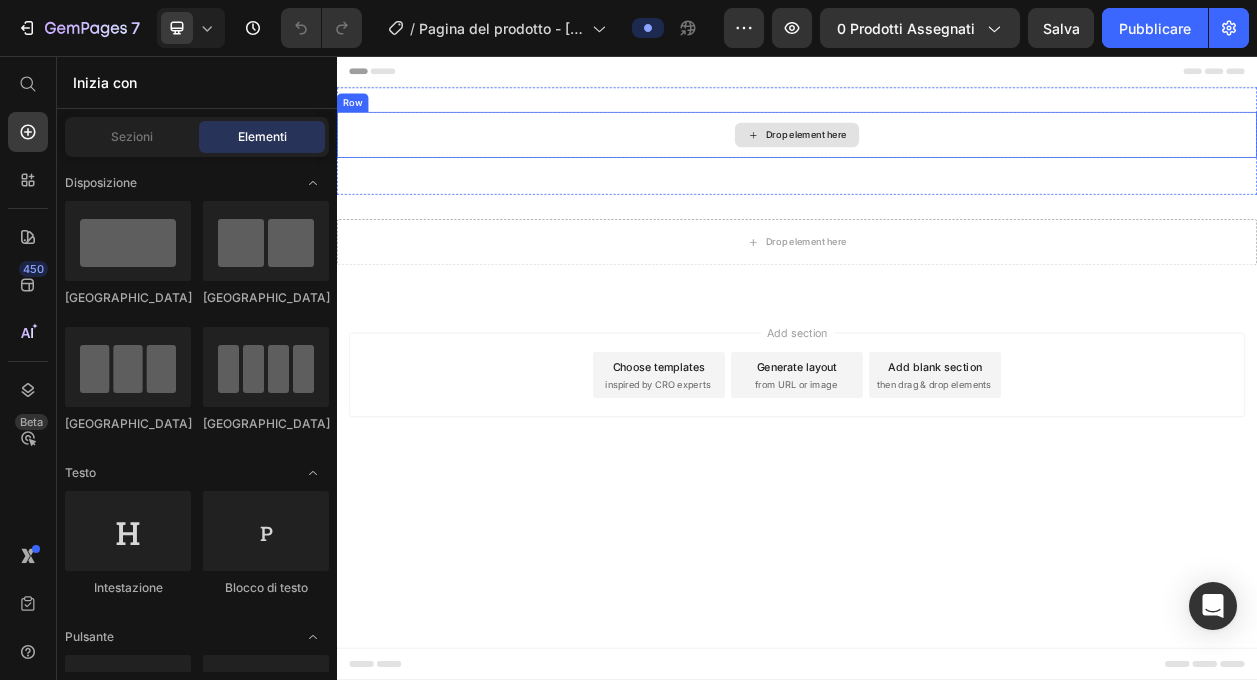 click on "Drop element here" at bounding box center [949, 159] 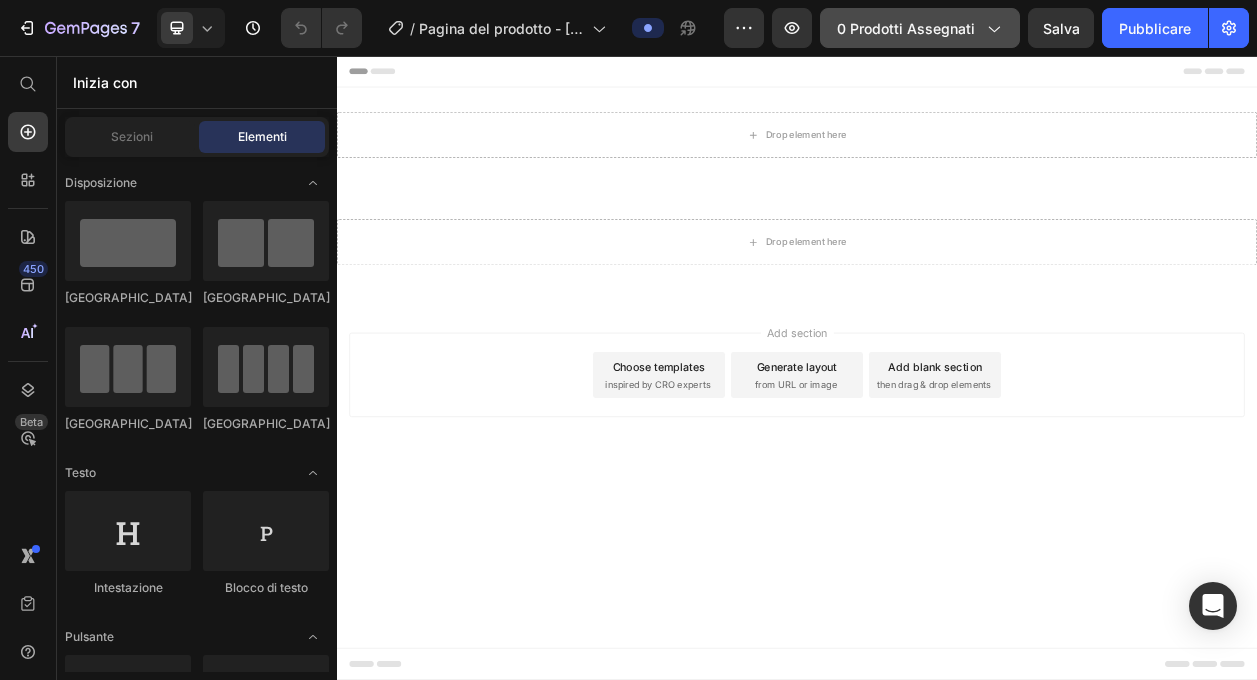 click on "0 prodotti assegnati" at bounding box center (906, 28) 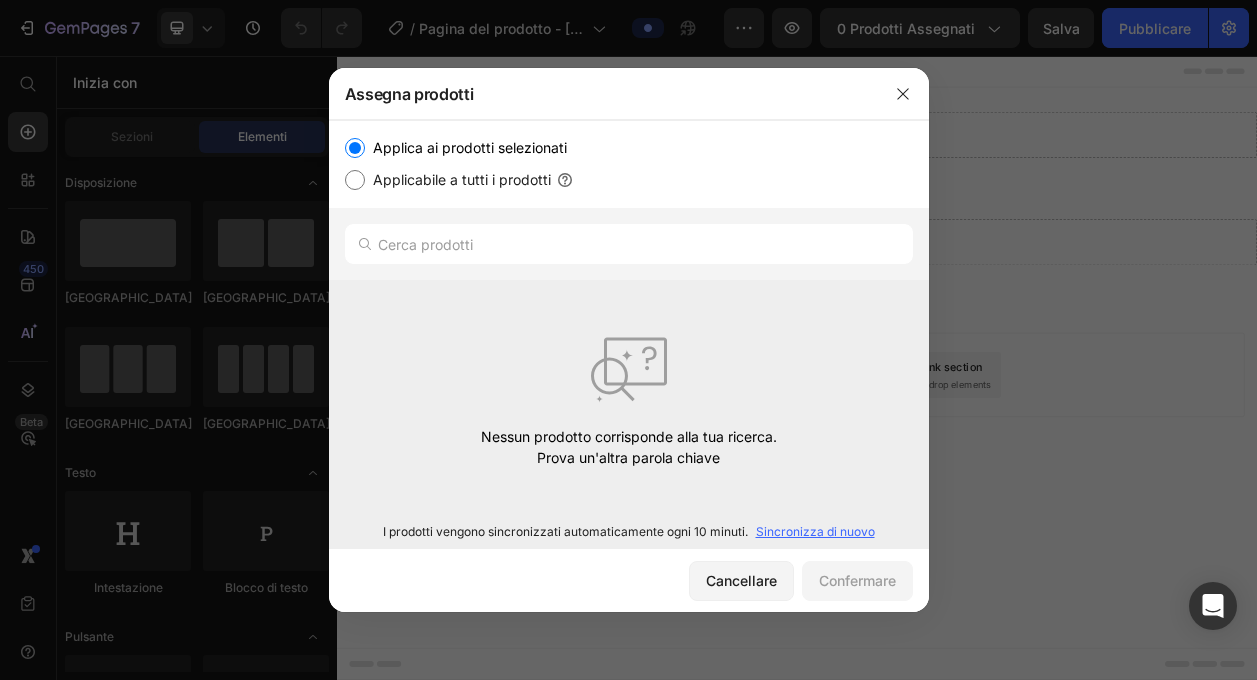 click on "Applicabile a tutti i prodotti" at bounding box center (629, 180) 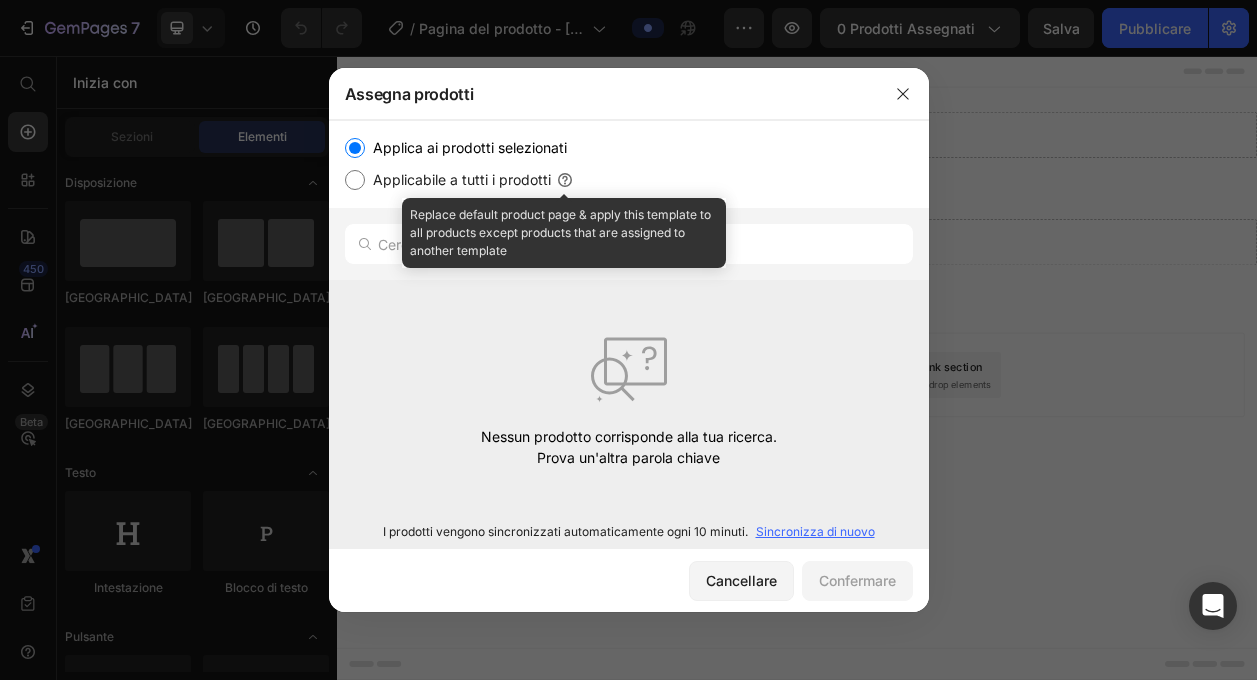 click 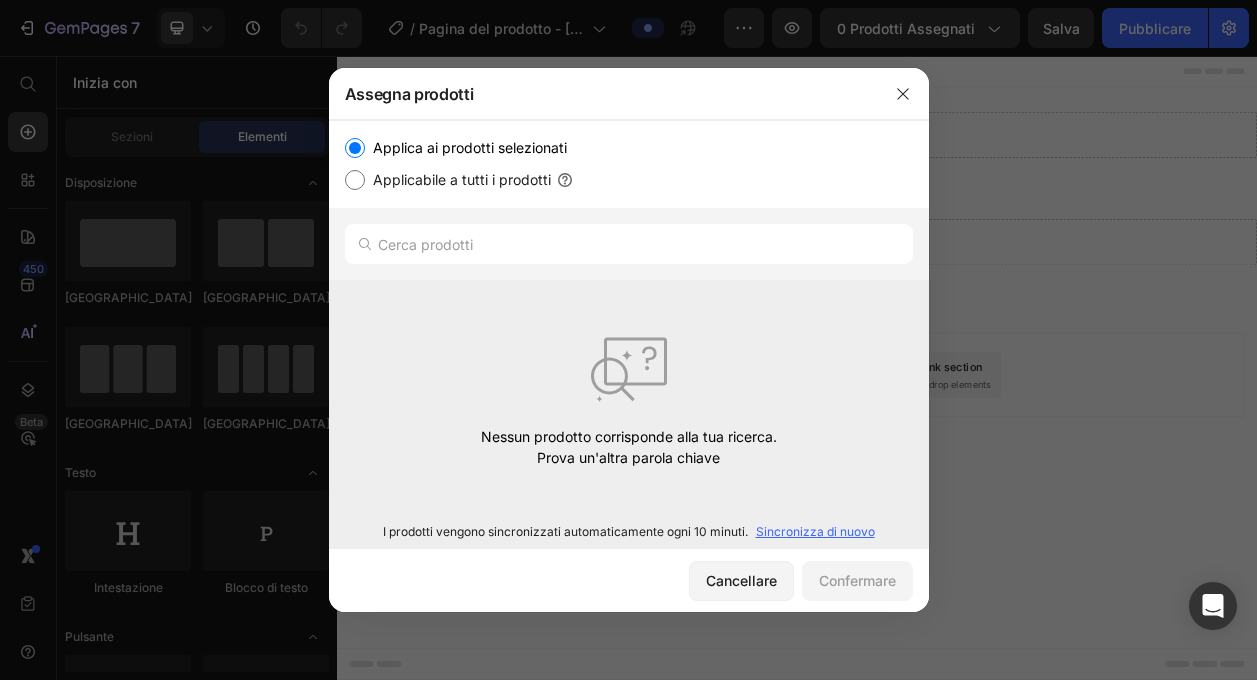 click on "Applicabile a tutti i prodotti" at bounding box center (355, 180) 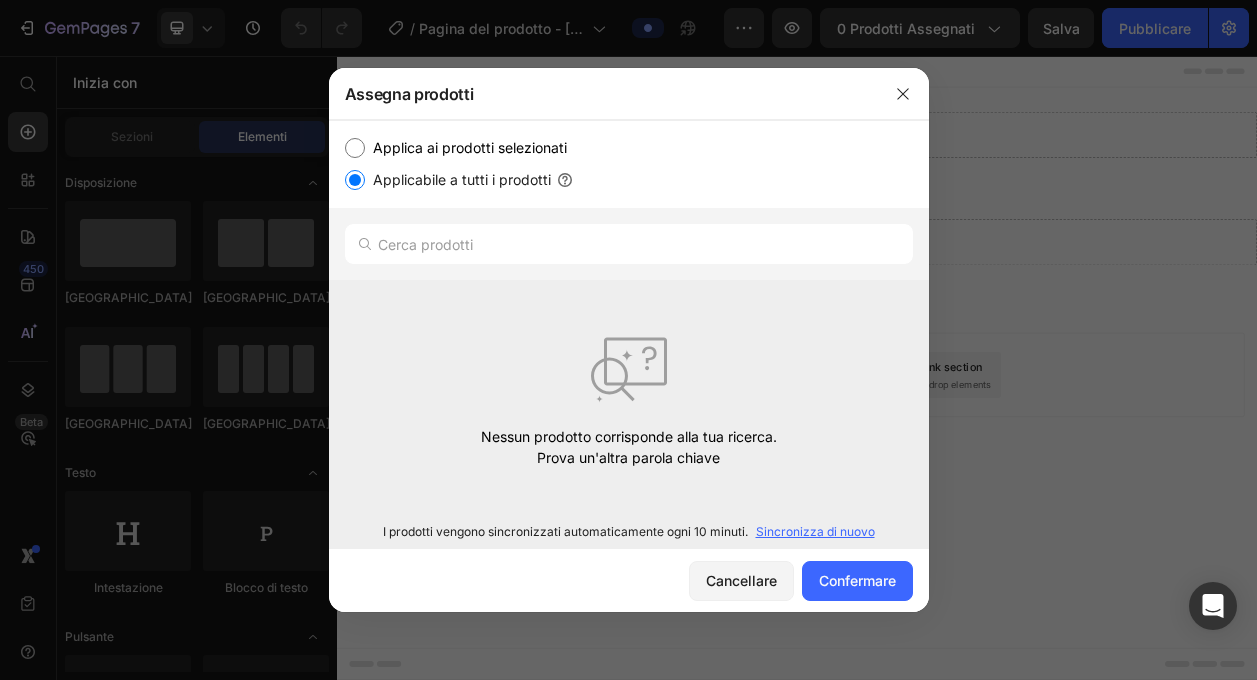 click on "Applica ai prodotti selezionati" at bounding box center [466, 148] 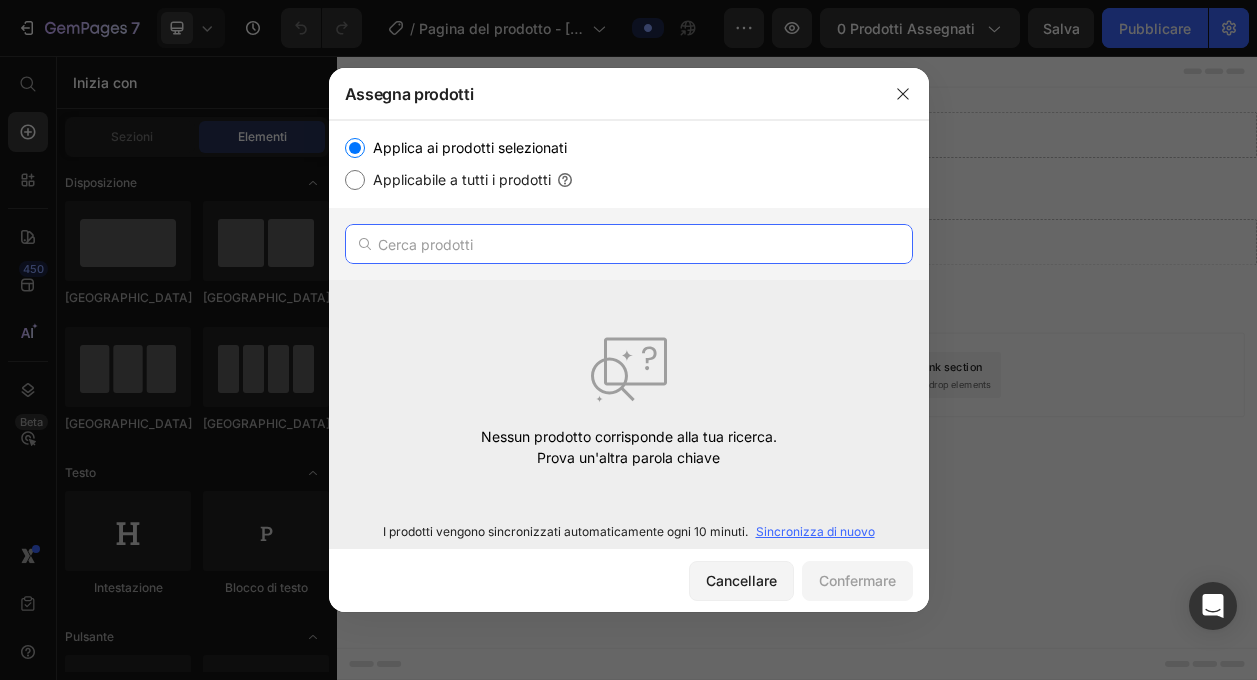 click at bounding box center (629, 244) 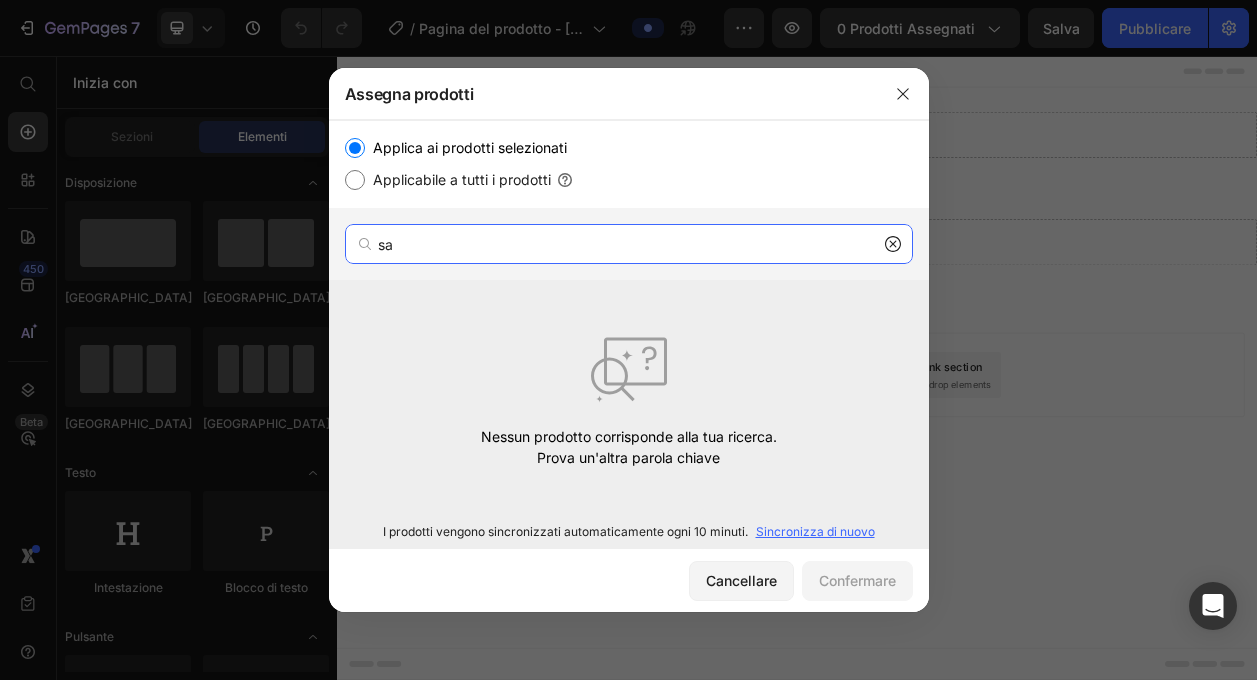 type on "s" 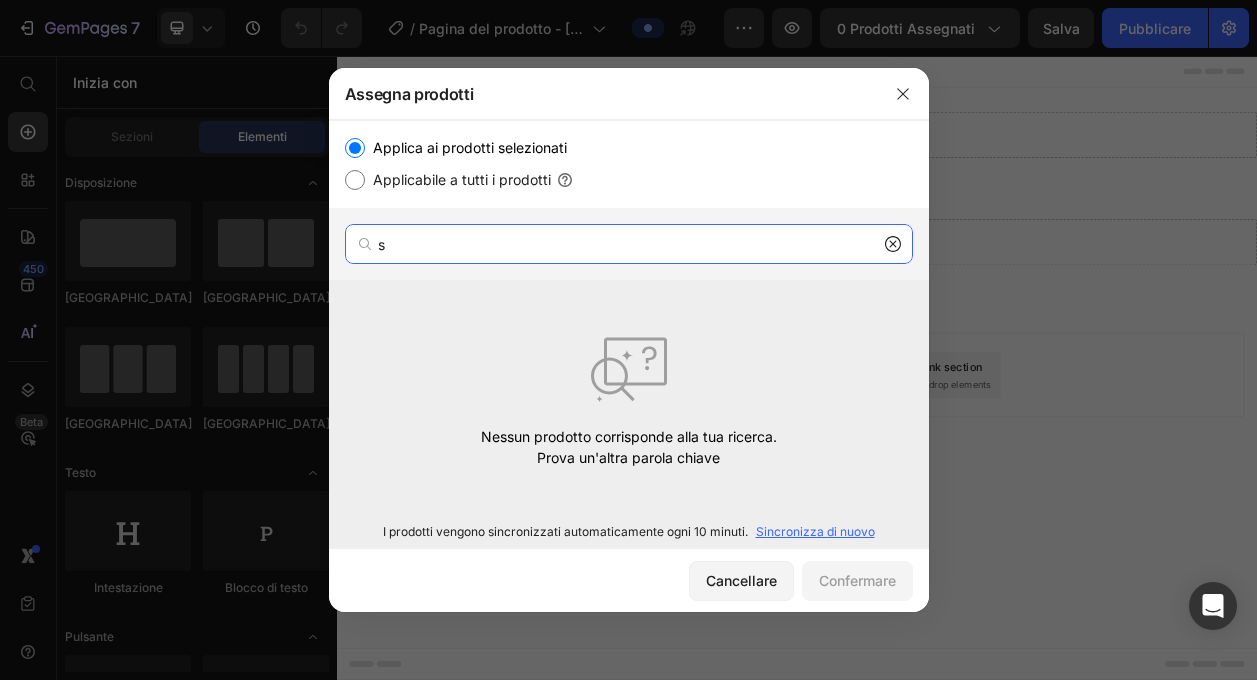 type 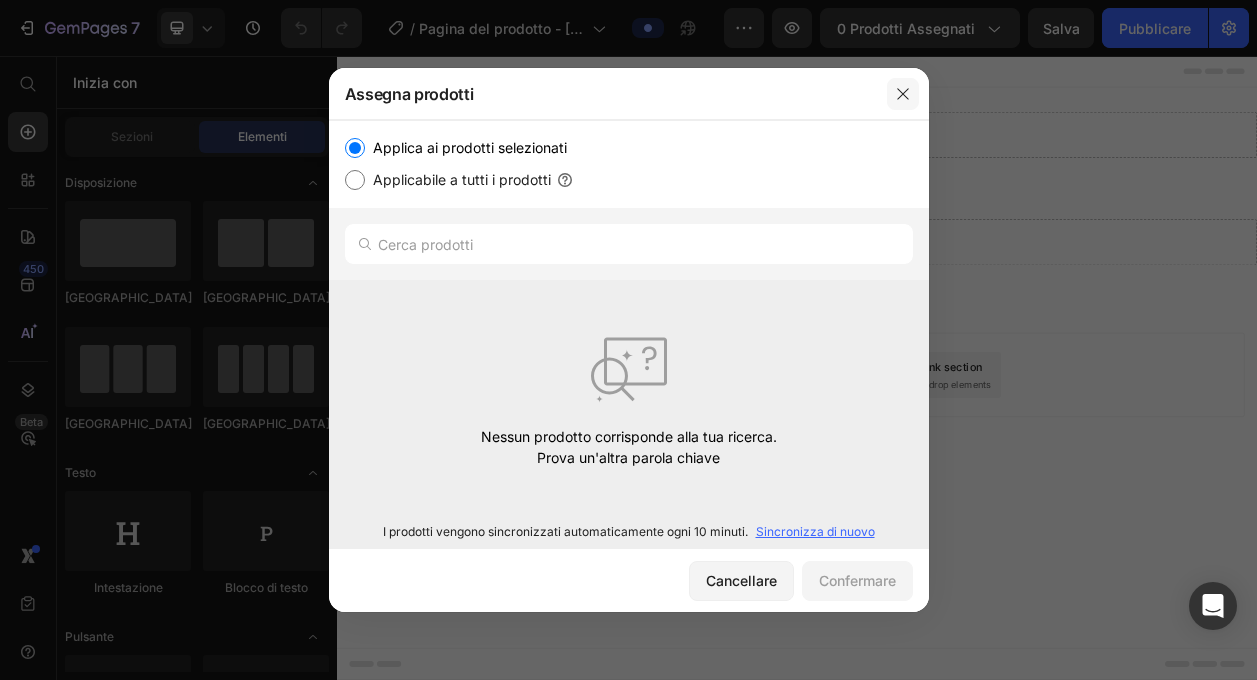 click at bounding box center [903, 94] 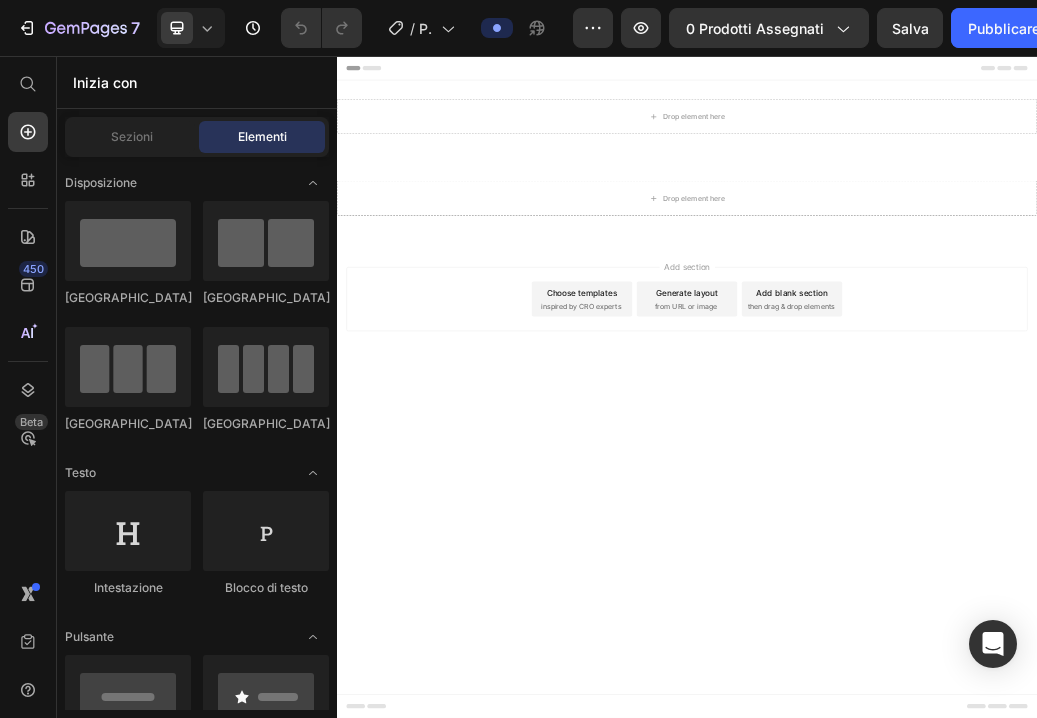 click on "Header
Drop element here Row Section 1
Drop element here Row Section 2 Root Start with Sections from sidebar Add sections Add elements Start with Generating from URL or image Add section Choose templates inspired by CRO experts Generate layout from URL or image Add blank section then drag & drop elements Footer" at bounding box center [937, 623] 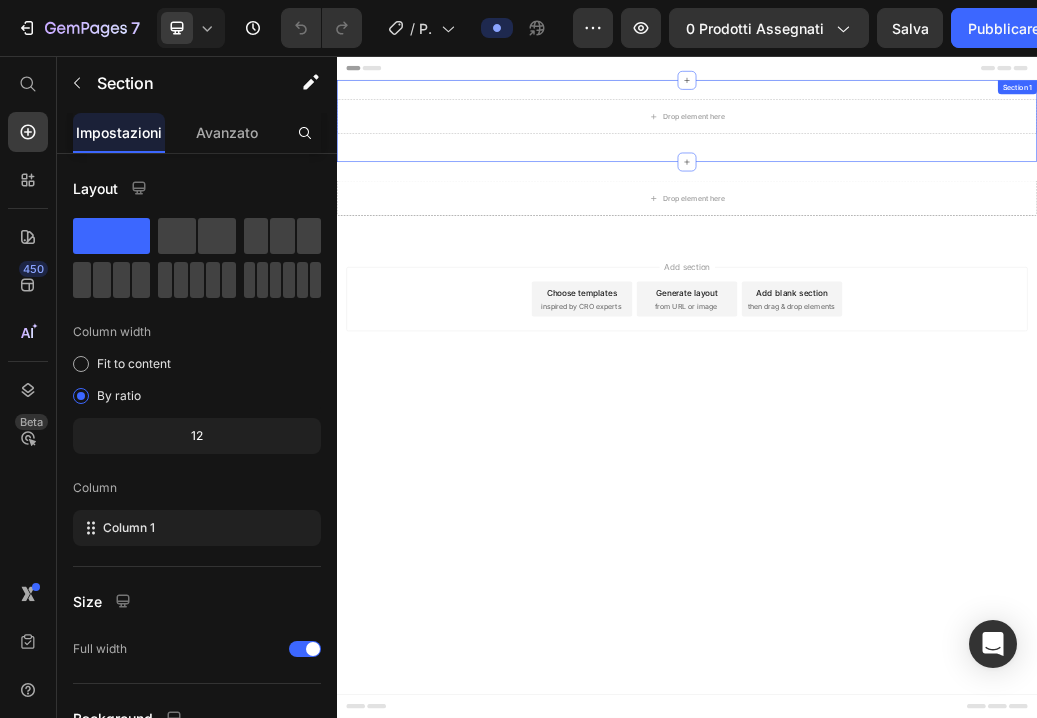 click on "Drop element here Row" at bounding box center [937, 167] 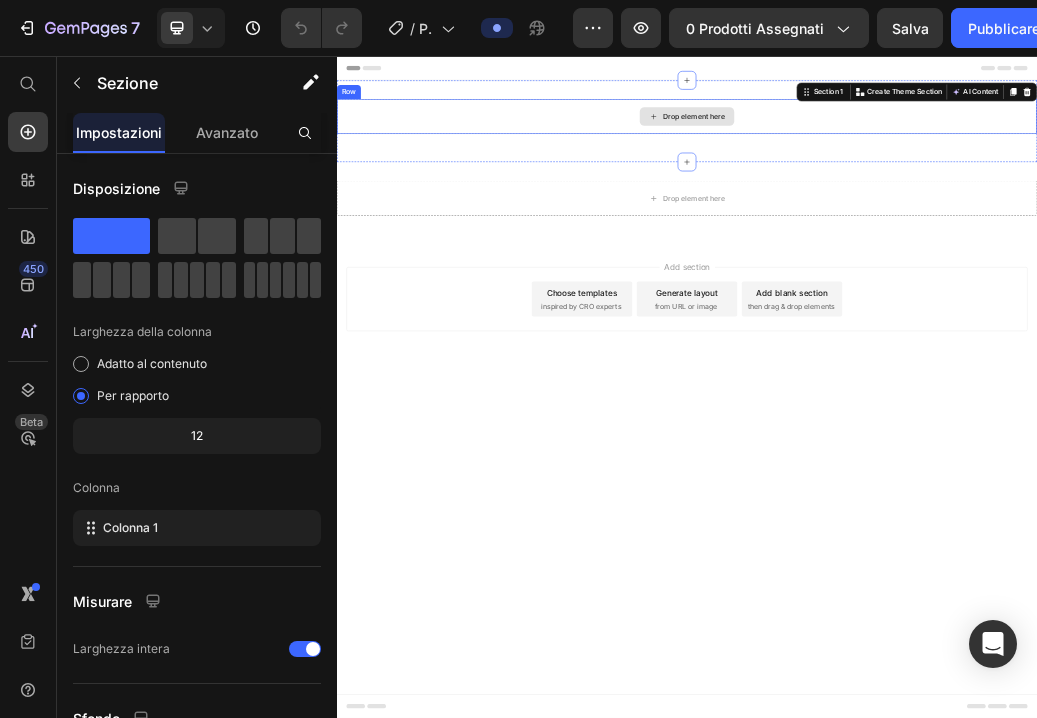 click on "Drop element here" at bounding box center (949, 159) 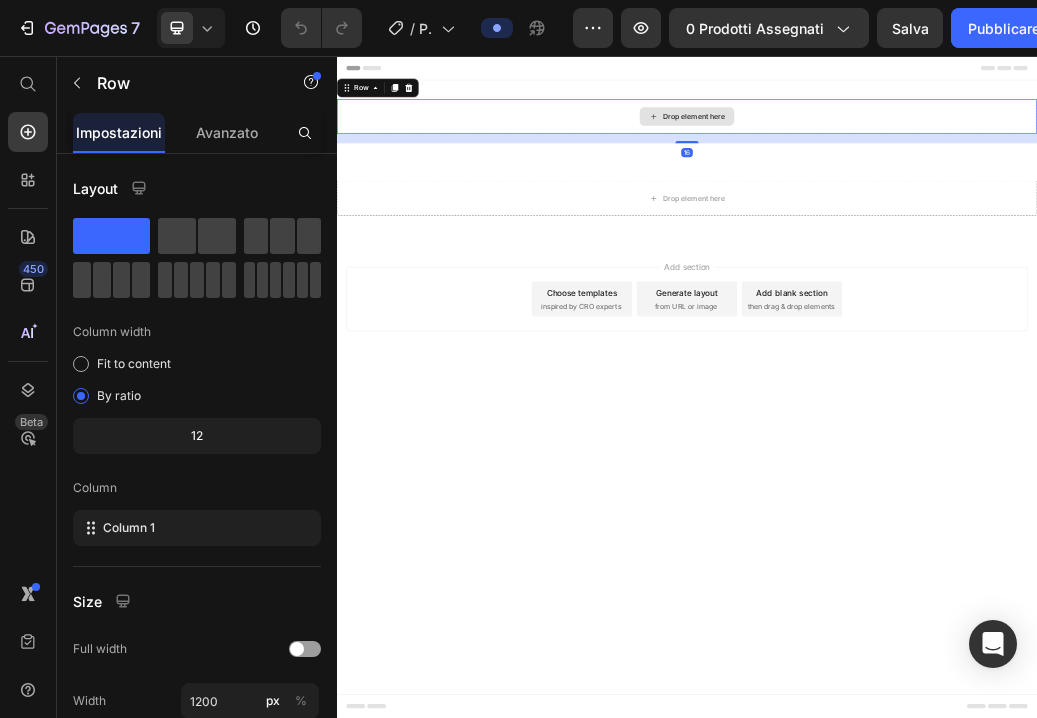 click on "Drop element here" at bounding box center [937, 159] 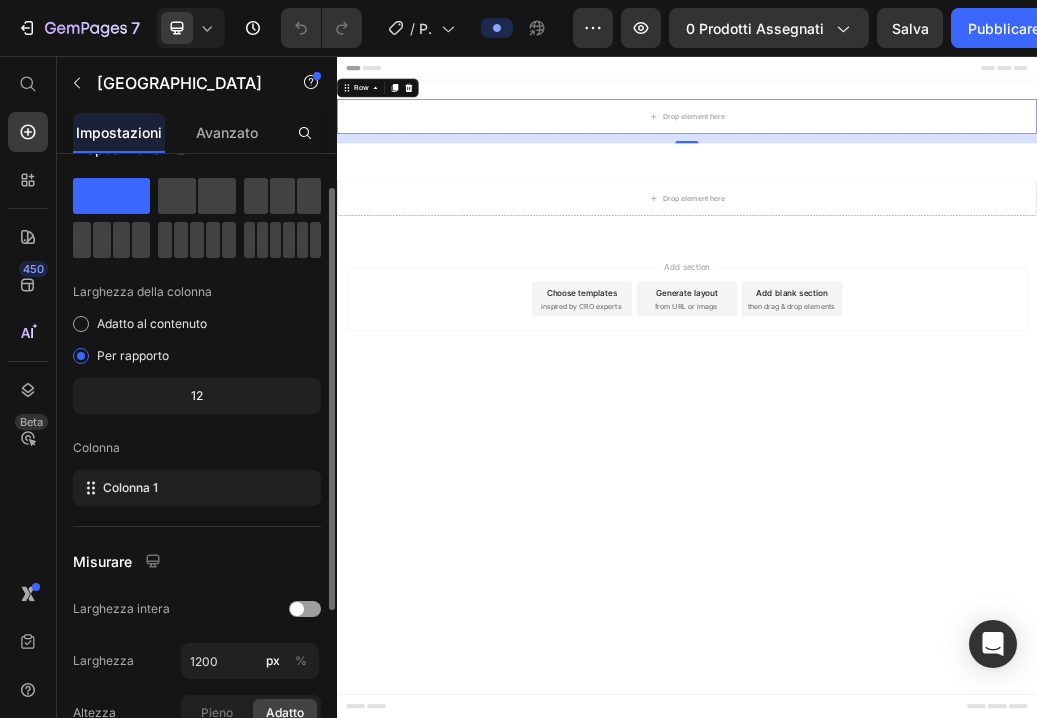 scroll, scrollTop: 44, scrollLeft: 0, axis: vertical 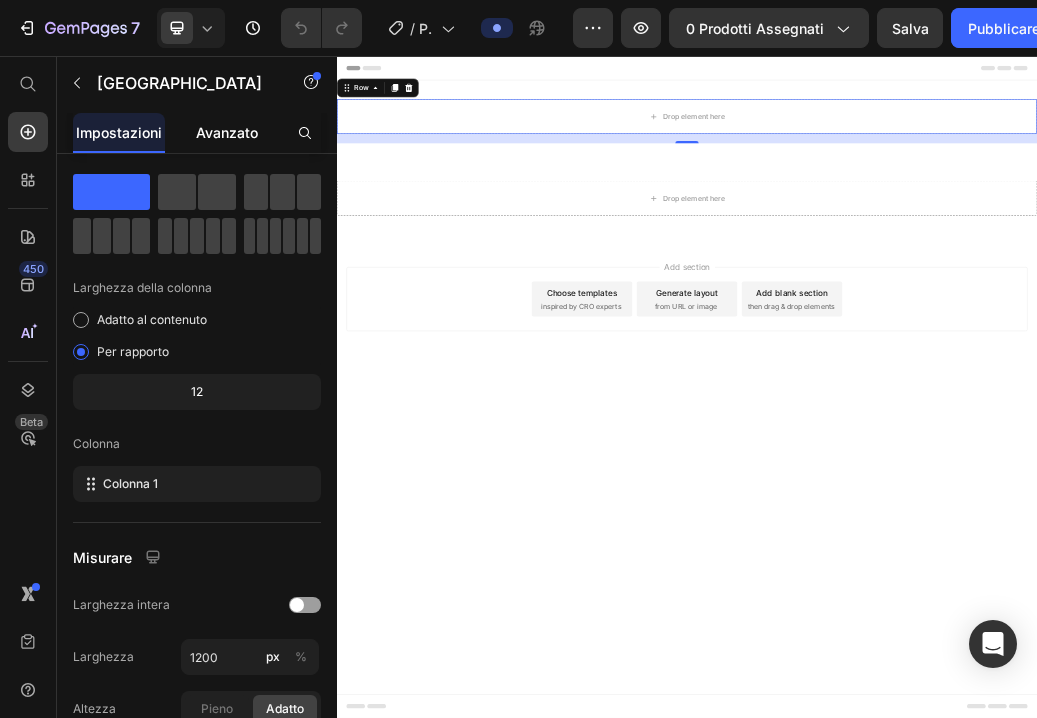 click on "Avanzato" at bounding box center (227, 132) 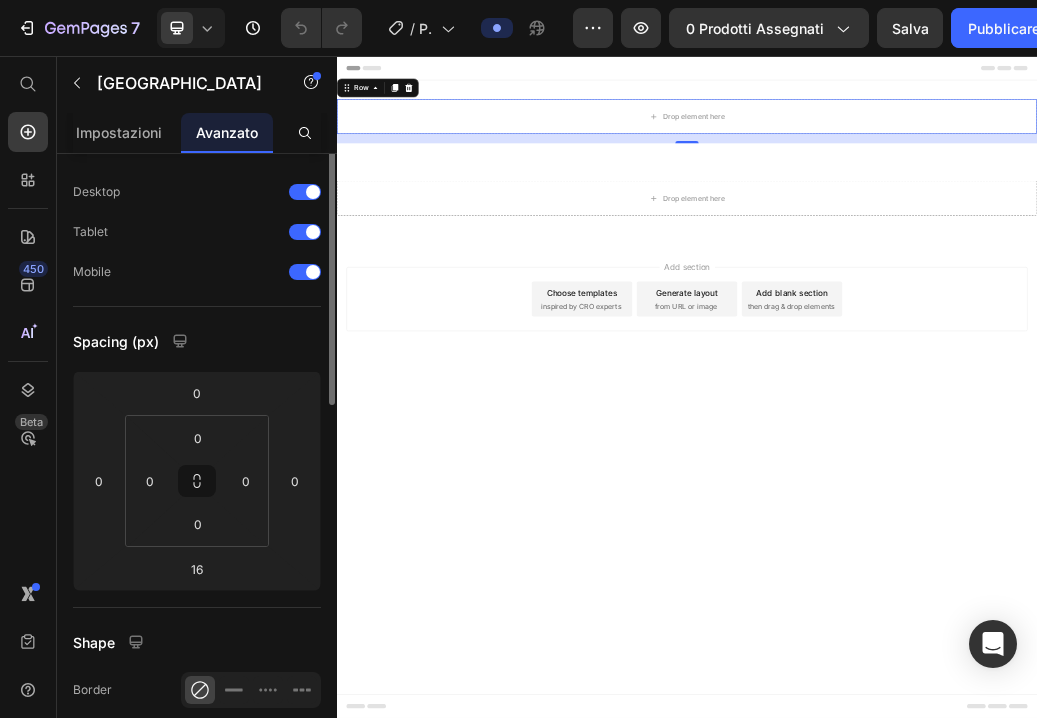 scroll, scrollTop: 0, scrollLeft: 0, axis: both 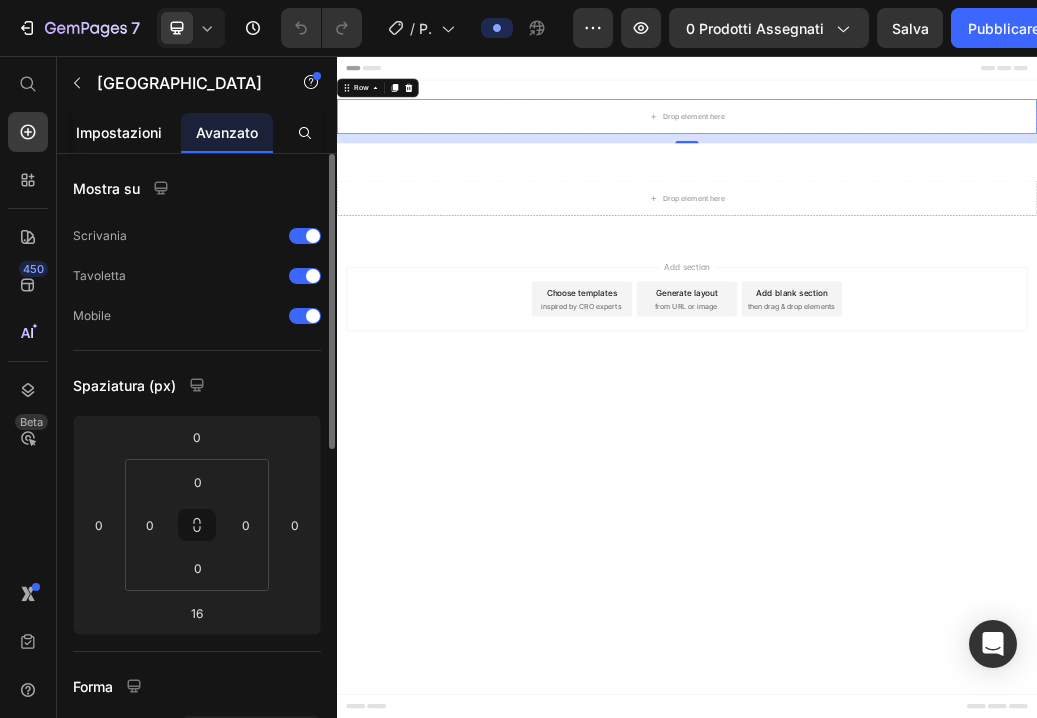 click on "Impostazioni" 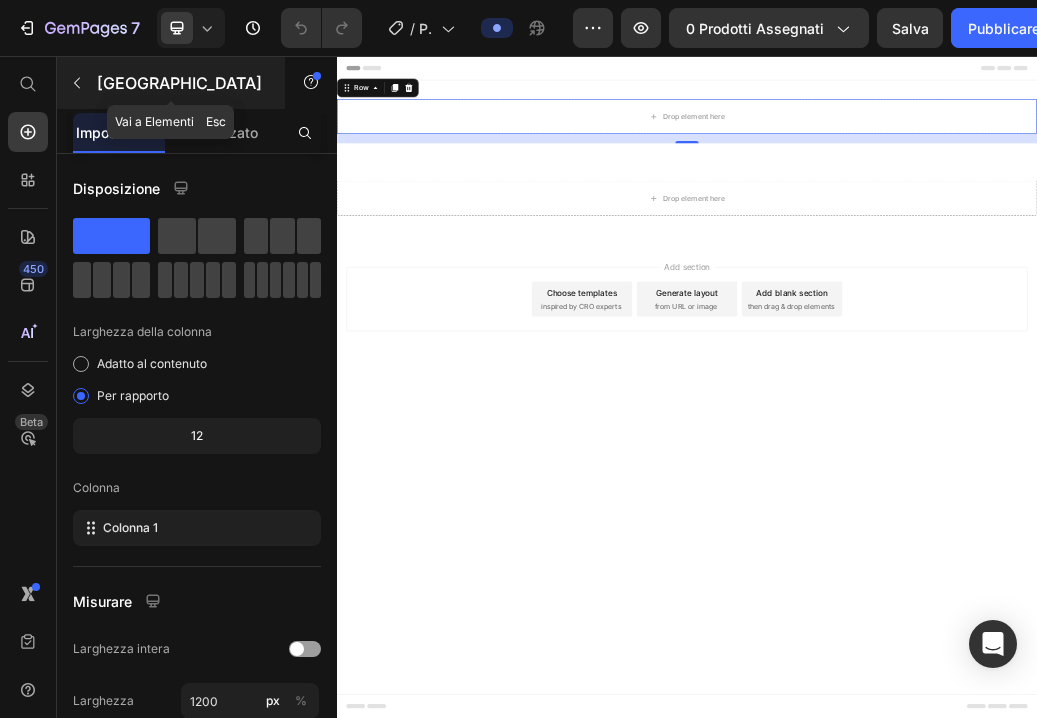 click on "[GEOGRAPHIC_DATA]" at bounding box center [179, 83] 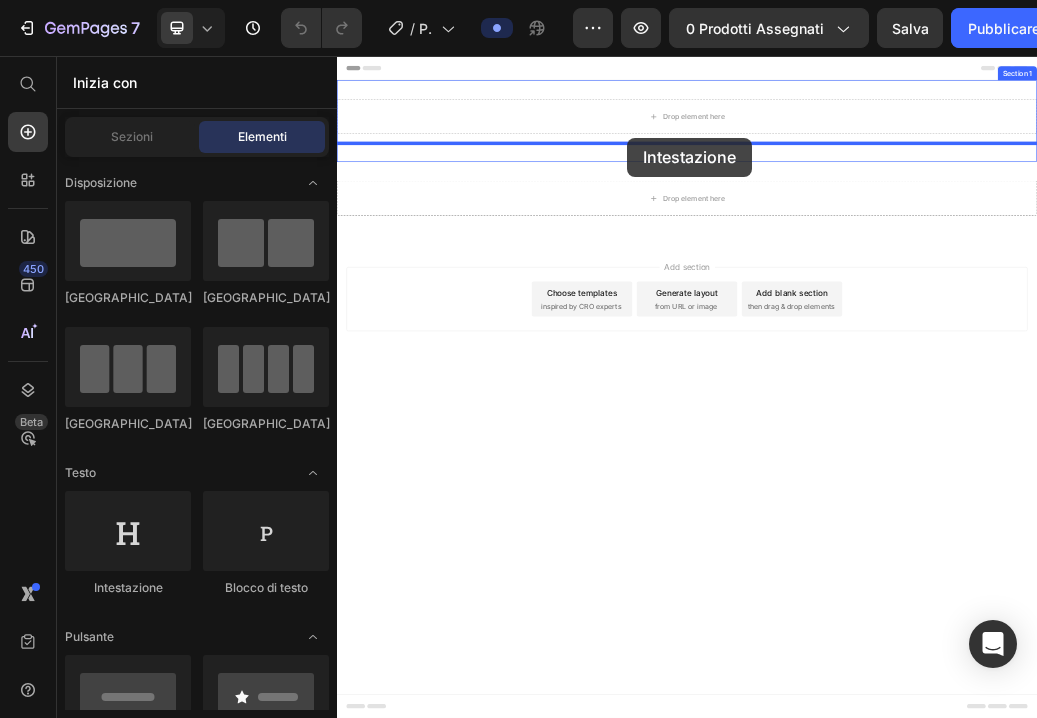 drag, startPoint x: 478, startPoint y: 612, endPoint x: 834, endPoint y: 196, distance: 547.53265 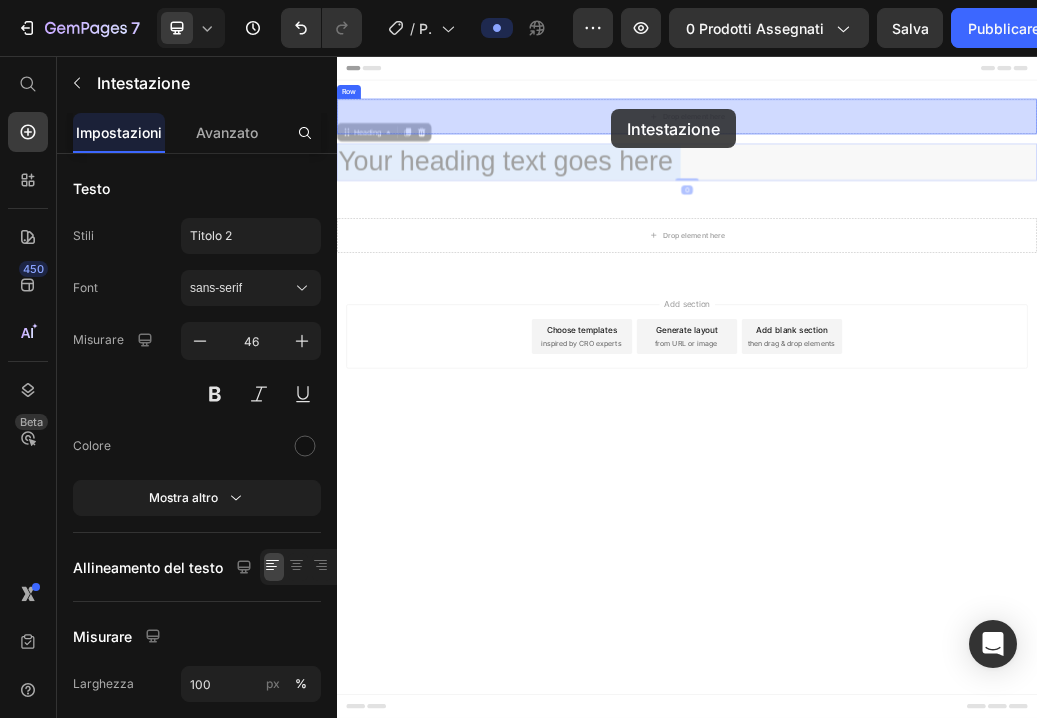 drag, startPoint x: 800, startPoint y: 240, endPoint x: 806, endPoint y: 148, distance: 92.19544 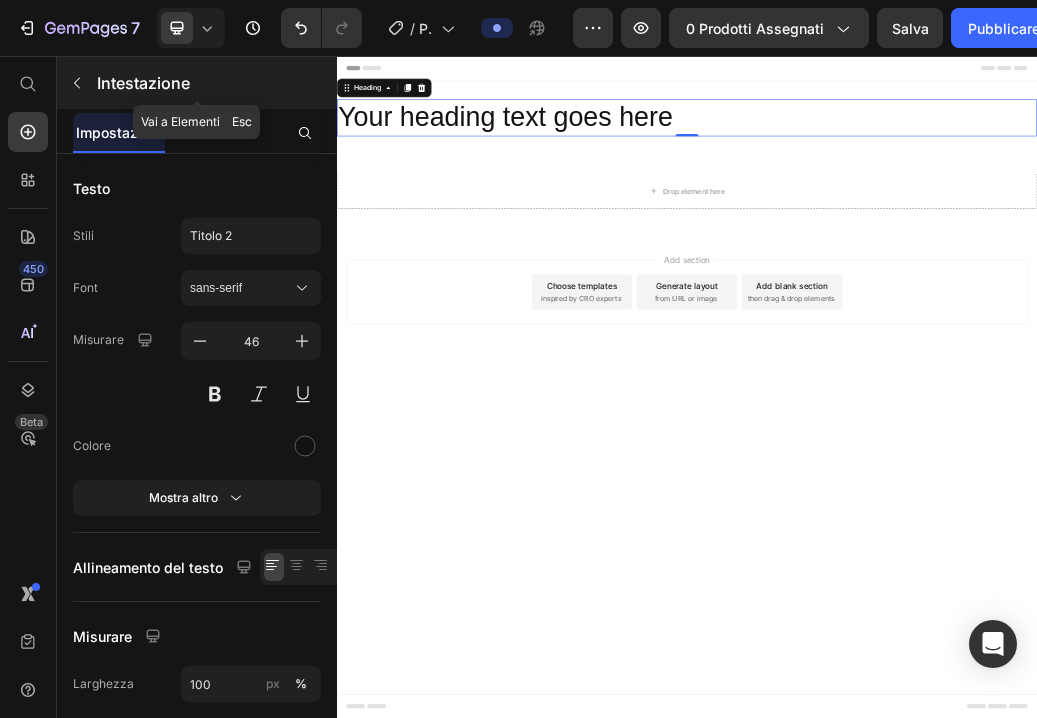 click on "Intestazione" at bounding box center [143, 83] 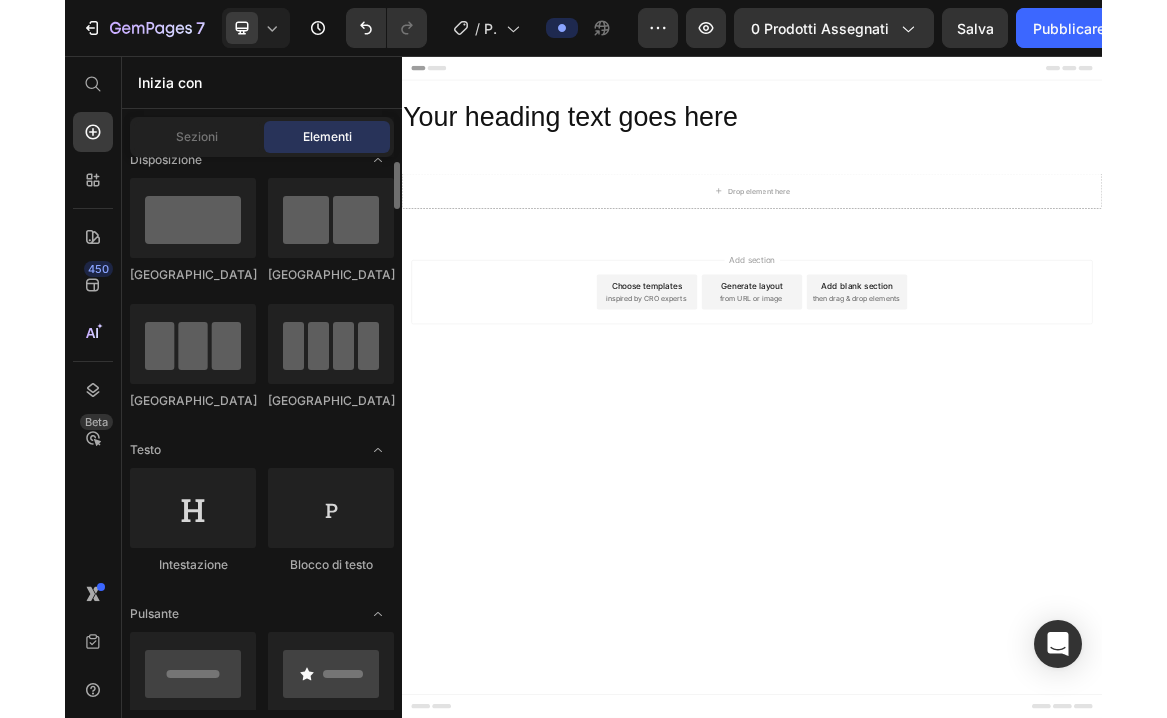 scroll, scrollTop: 27, scrollLeft: 0, axis: vertical 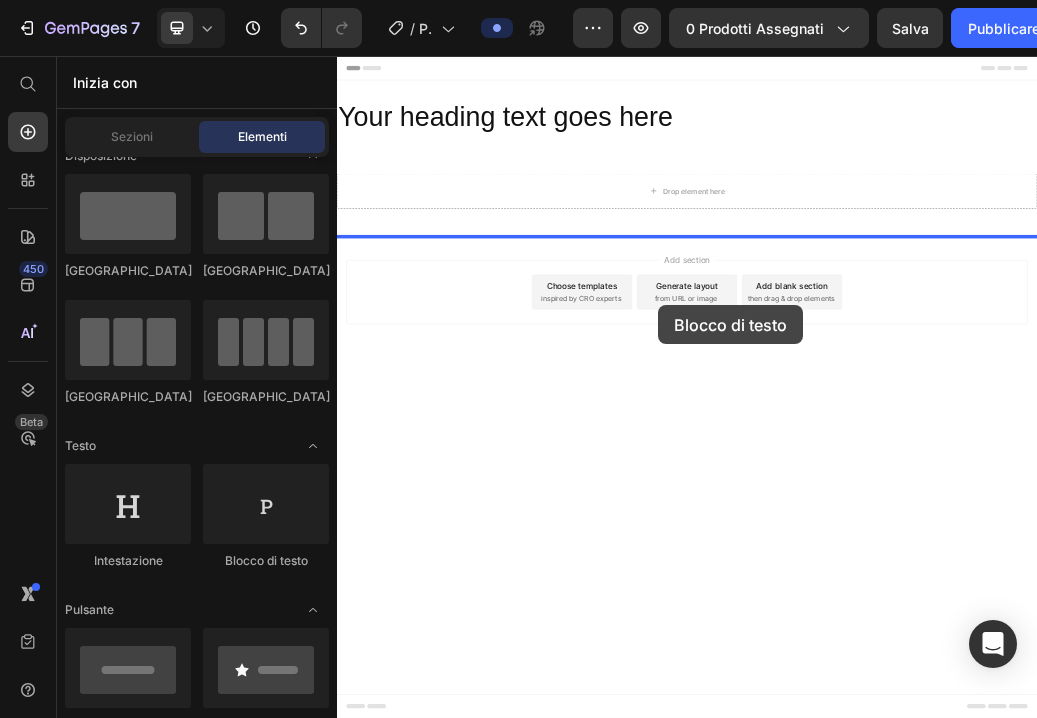 drag, startPoint x: 609, startPoint y: 548, endPoint x: 992, endPoint y: 392, distance: 413.5517 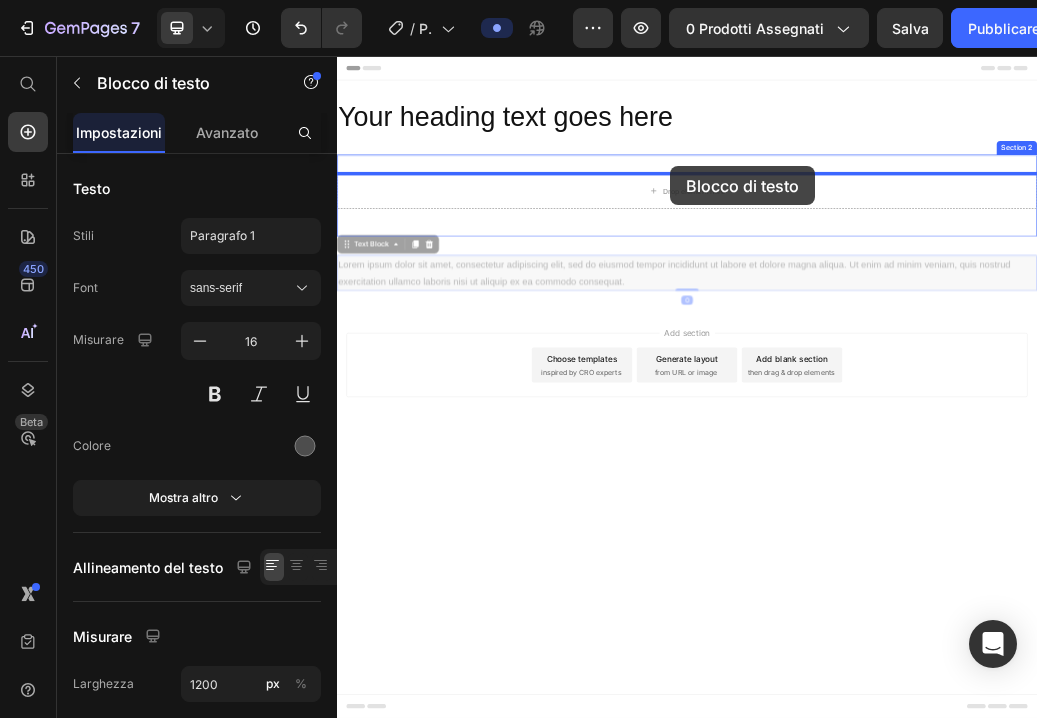 drag, startPoint x: 932, startPoint y: 410, endPoint x: 907, endPoint y: 246, distance: 165.89455 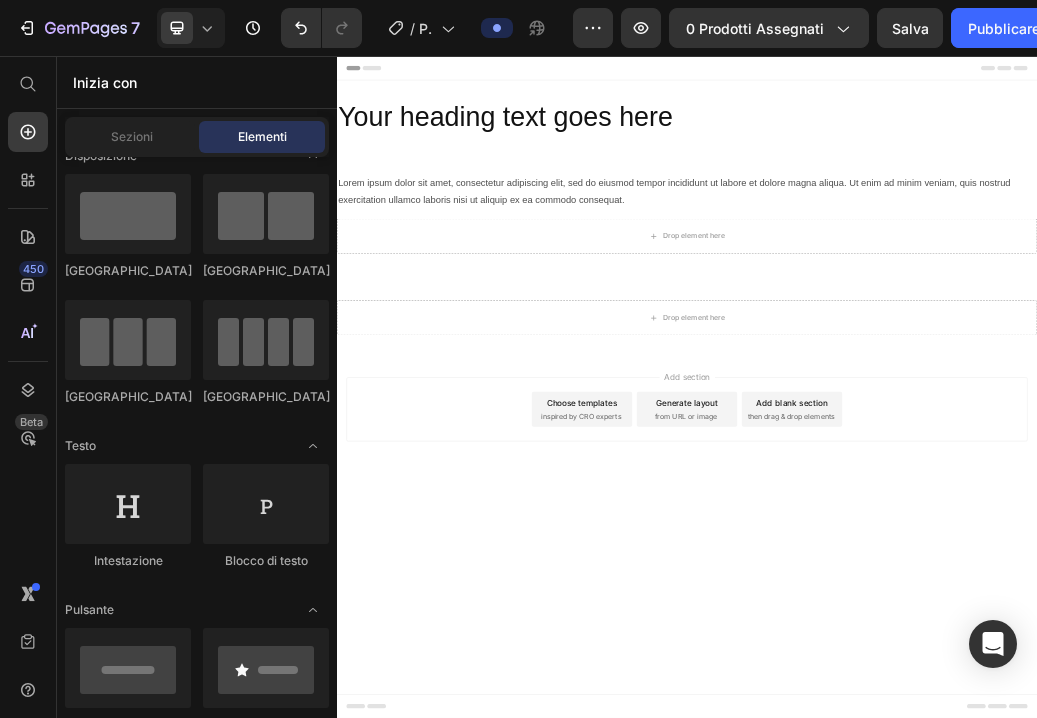 click on "Header Your heading text goes here Heading Row Section 1 Lorem ipsum dolor sit amet, consectetur adipiscing elit, sed do eiusmod tempor incididunt ut labore et dolore magna aliqua. Ut enim ad minim veniam, quis nostrud exercitation ullamco laboris nisi ut aliquip ex ea commodo consequat. Text Block
Drop element here Row Section 2
Drop element here Section 3 Root Start with Sections from sidebar Add sections Add elements Start with Generating from URL or image Add section Choose templates inspired by CRO experts Generate layout from URL or image Add blank section then drag & drop elements Footer" at bounding box center [937, 623] 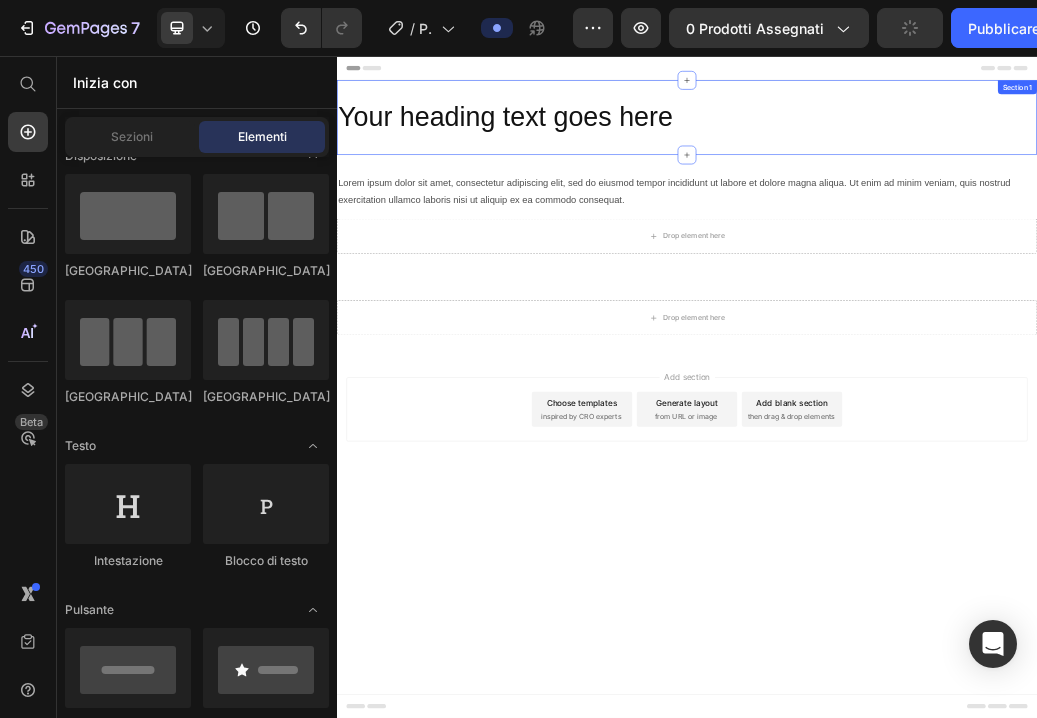 click on "Your heading text goes here Heading Row Section 1" at bounding box center (937, 161) 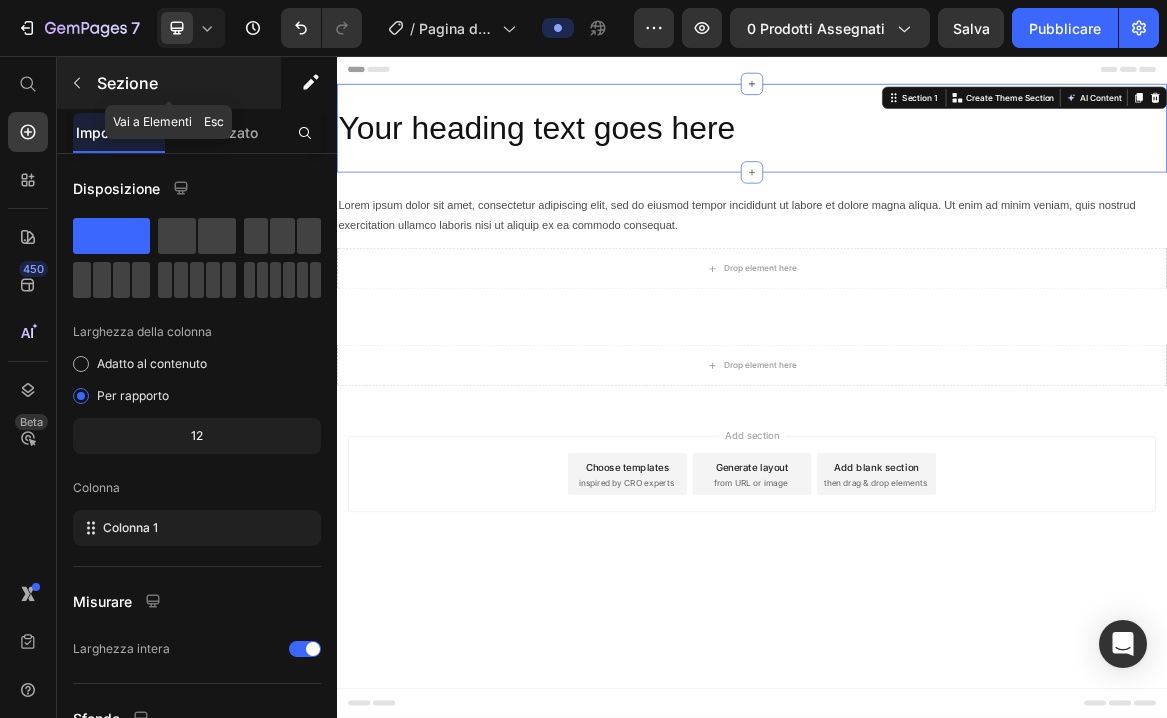 click on "Sezione" at bounding box center (187, 83) 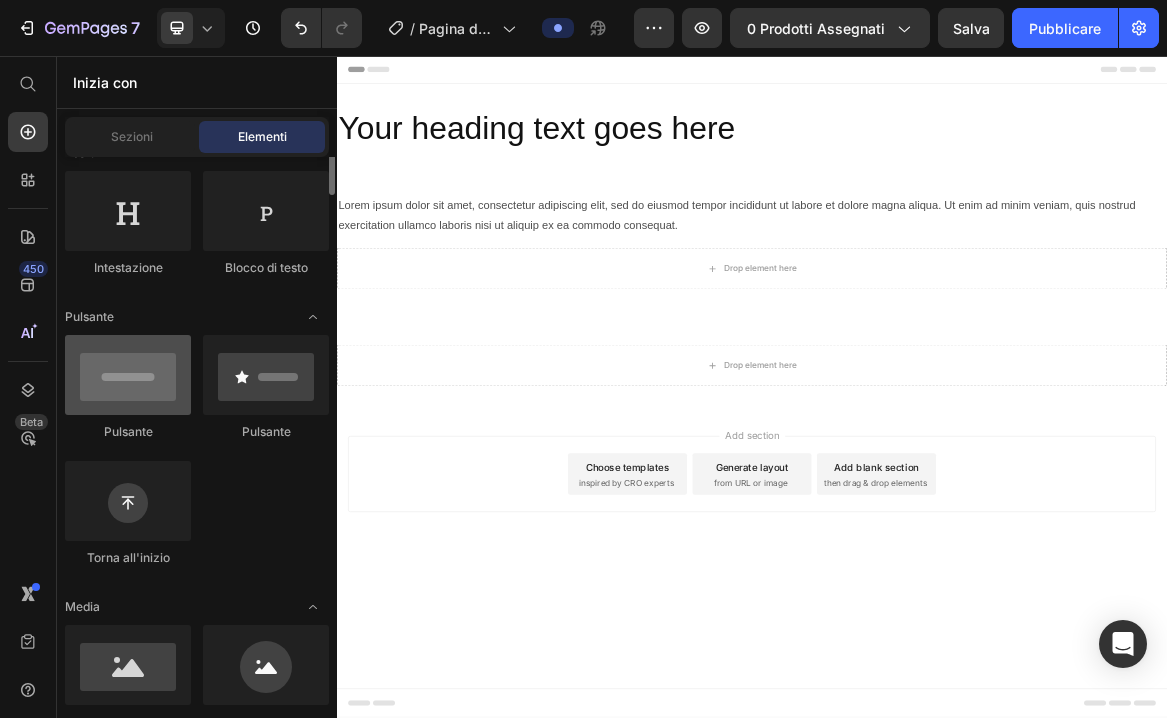 scroll, scrollTop: 262, scrollLeft: 0, axis: vertical 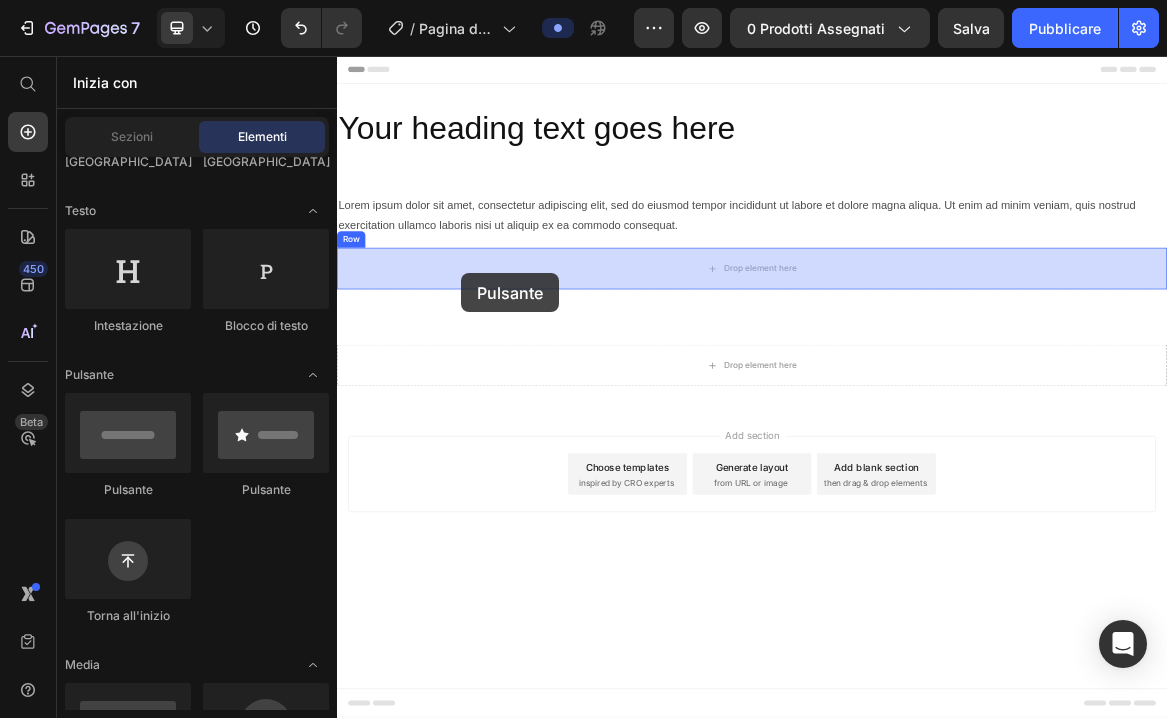 drag, startPoint x: 471, startPoint y: 483, endPoint x: 516, endPoint y: 370, distance: 121.630585 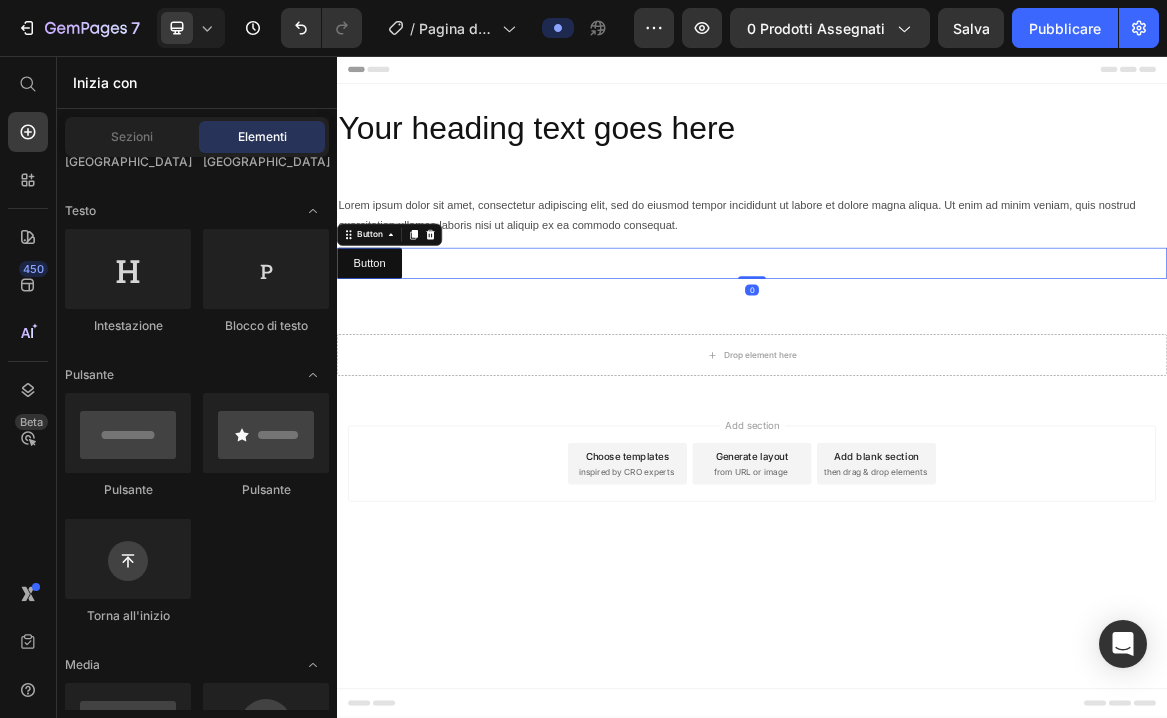 click on "Add section Choose templates inspired by CRO experts Generate layout from URL or image Add blank section then drag & drop elements" at bounding box center (937, 674) 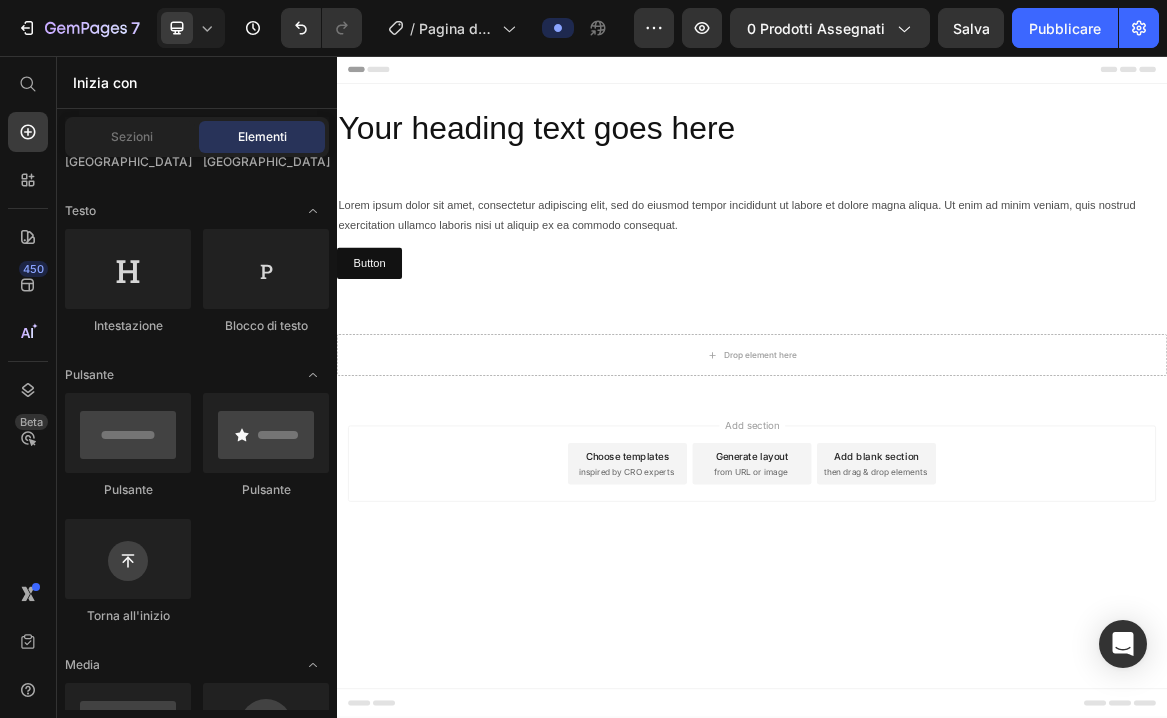 click on "Add section Choose templates inspired by CRO experts Generate layout from URL or image Add blank section then drag & drop elements" at bounding box center [937, 674] 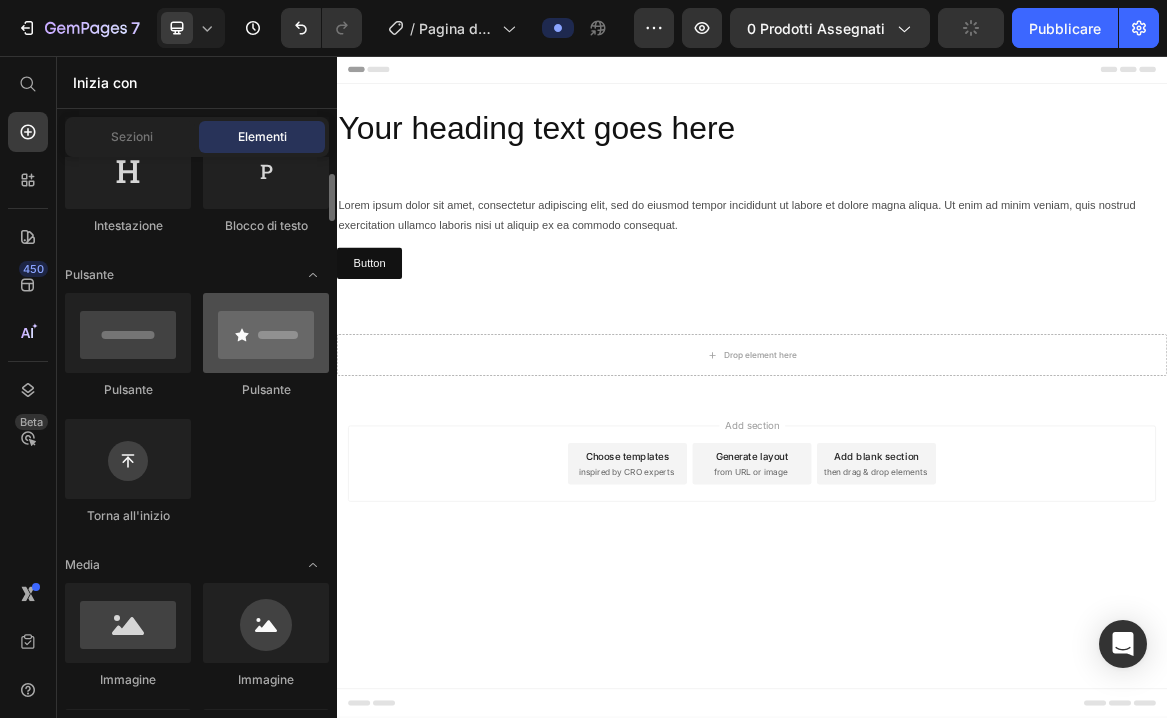 scroll, scrollTop: 368, scrollLeft: 0, axis: vertical 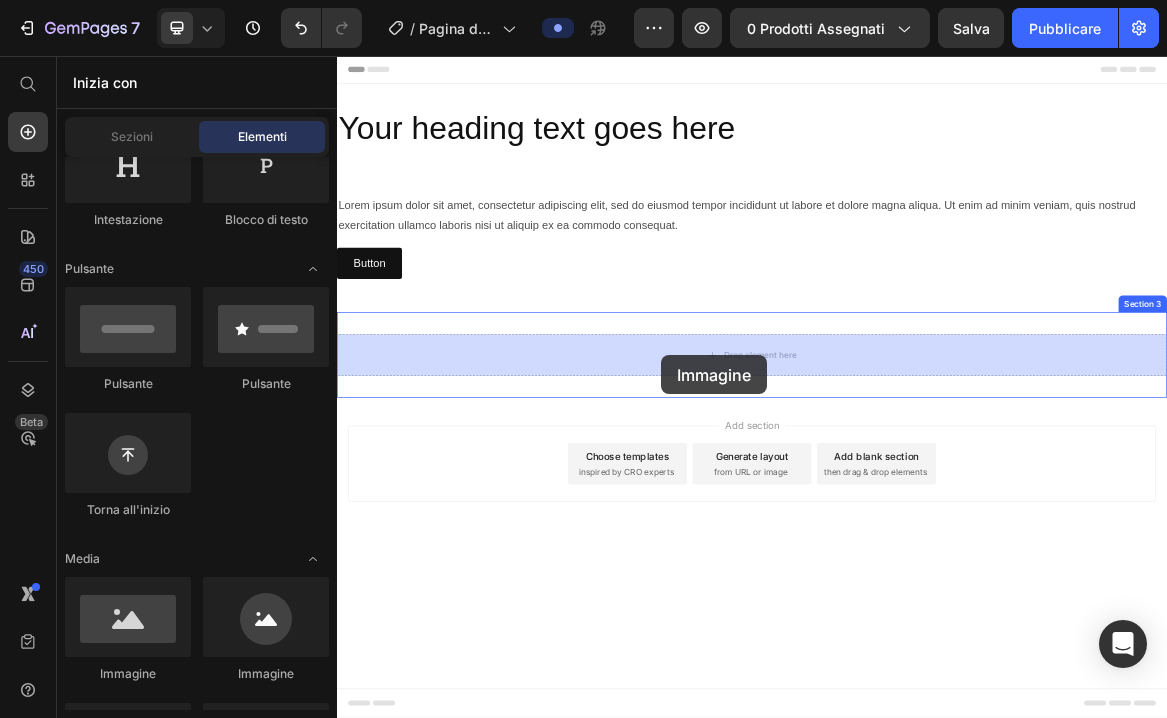 drag, startPoint x: 471, startPoint y: 697, endPoint x: 806, endPoint y: 489, distance: 394.32092 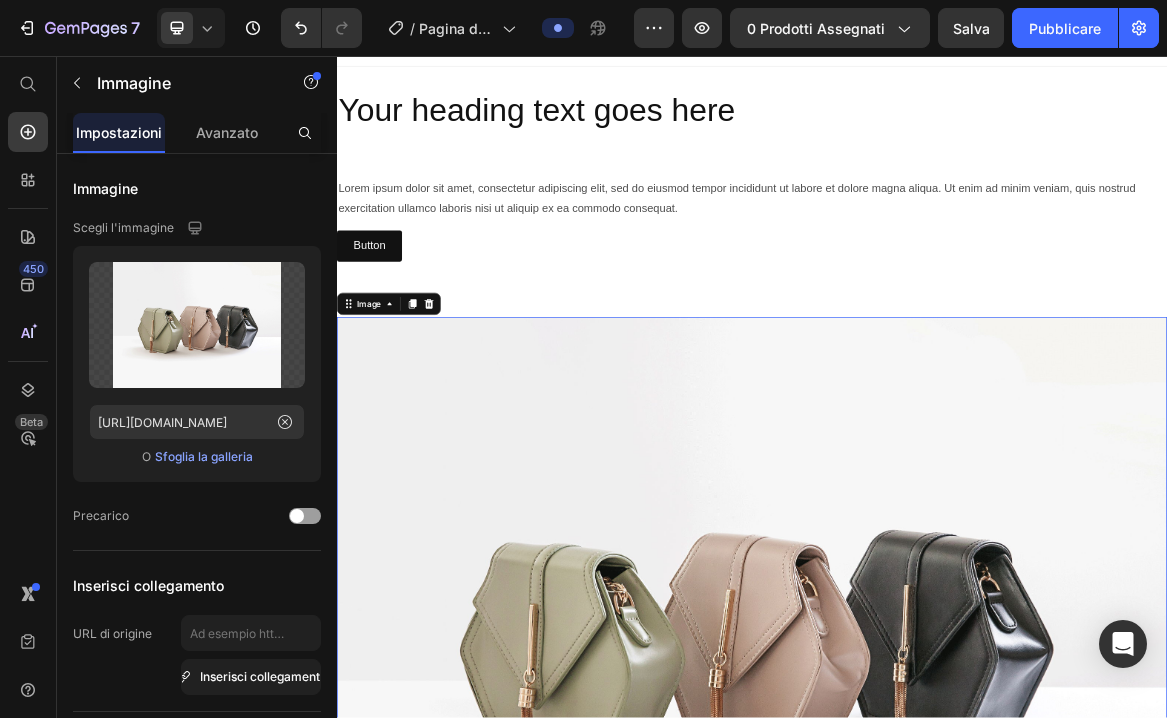 scroll, scrollTop: 0, scrollLeft: 0, axis: both 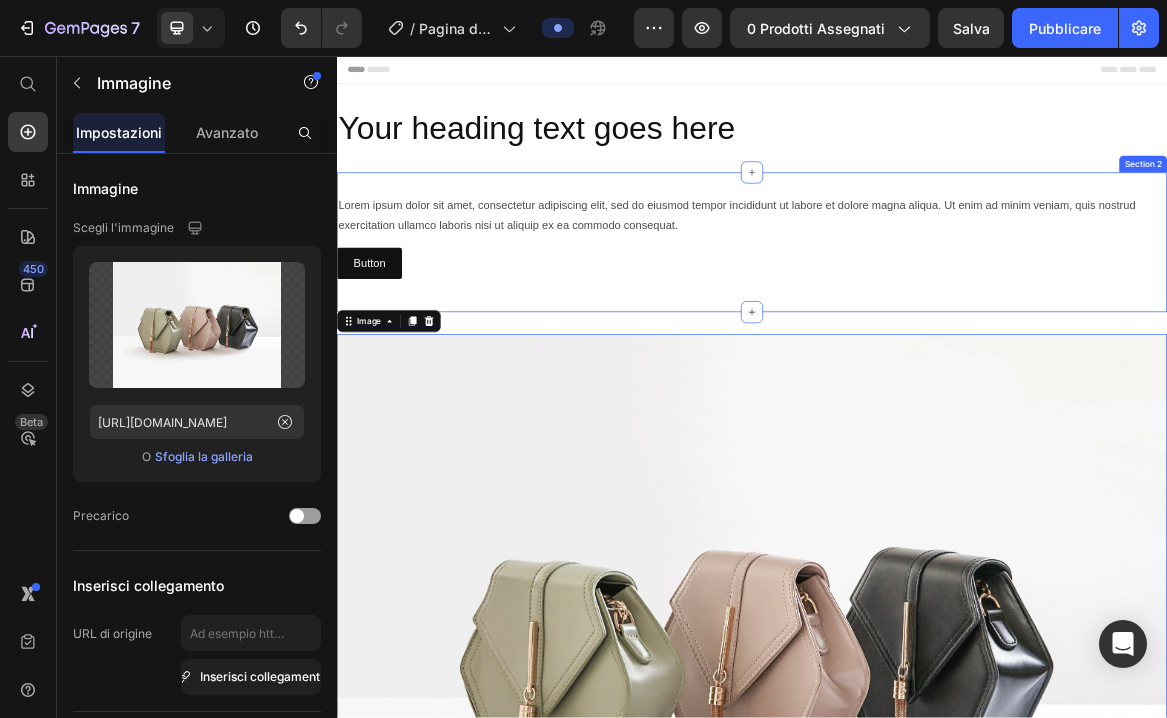 click on "Lorem ipsum dolor sit amet, consectetur adipiscing elit, sed do eiusmod tempor incididunt ut labore et dolore magna aliqua. Ut enim ad minim veniam, quis nostrud exercitation ullamco laboris nisi ut aliquip ex ea commodo consequat. Text Block Button Button Row Section 2" at bounding box center [937, 326] 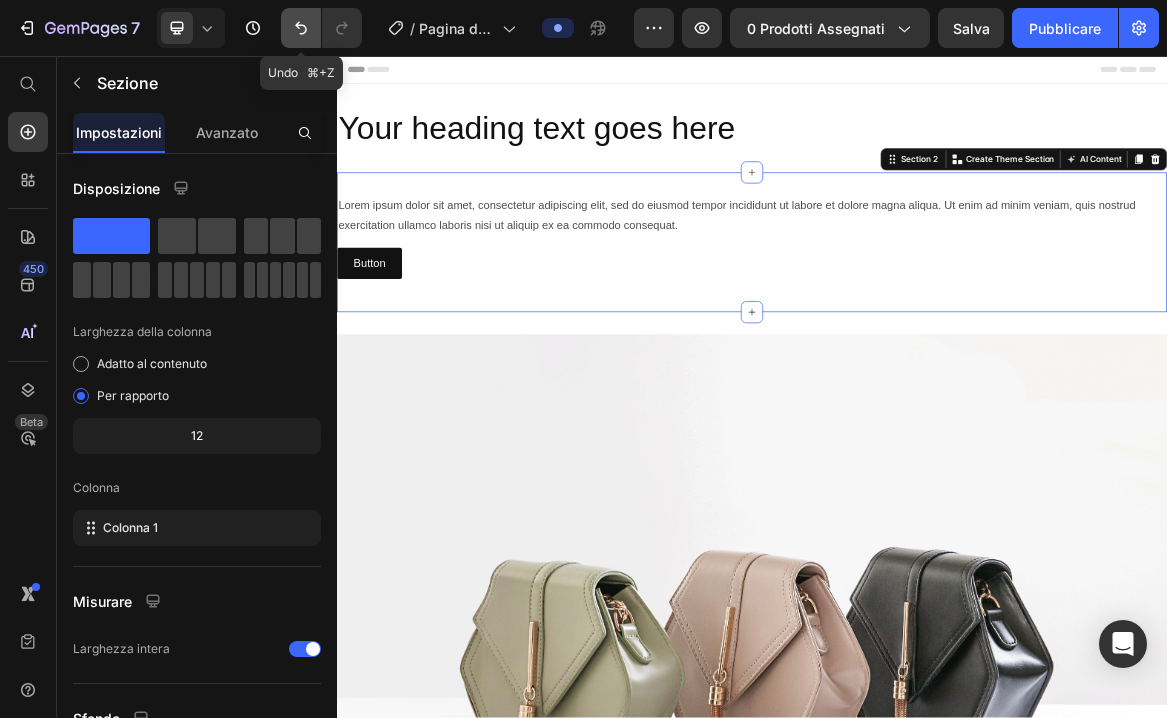 click 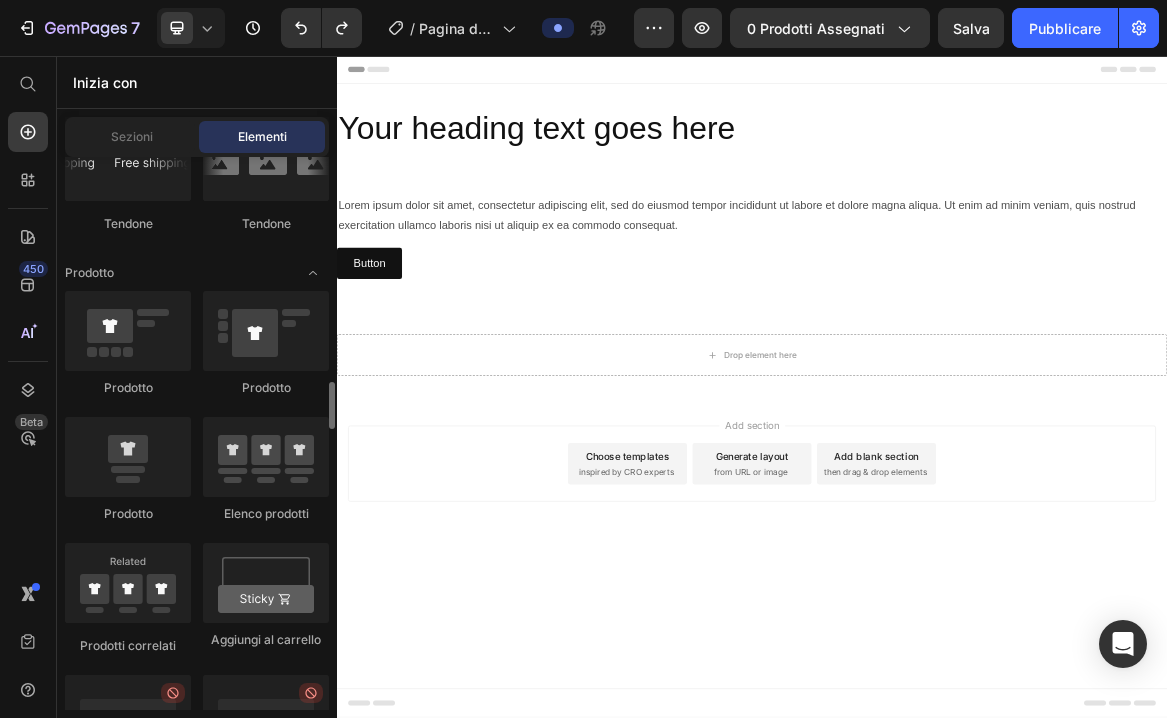scroll, scrollTop: 2588, scrollLeft: 0, axis: vertical 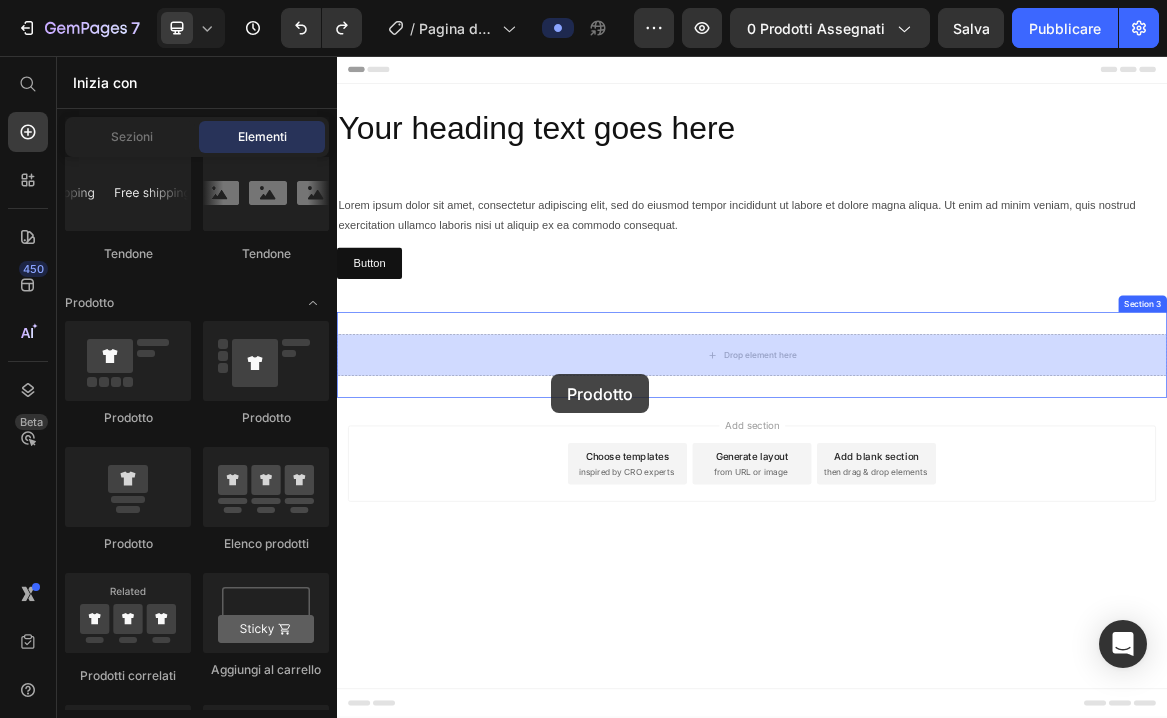drag, startPoint x: 468, startPoint y: 447, endPoint x: 646, endPoint y: 516, distance: 190.90573 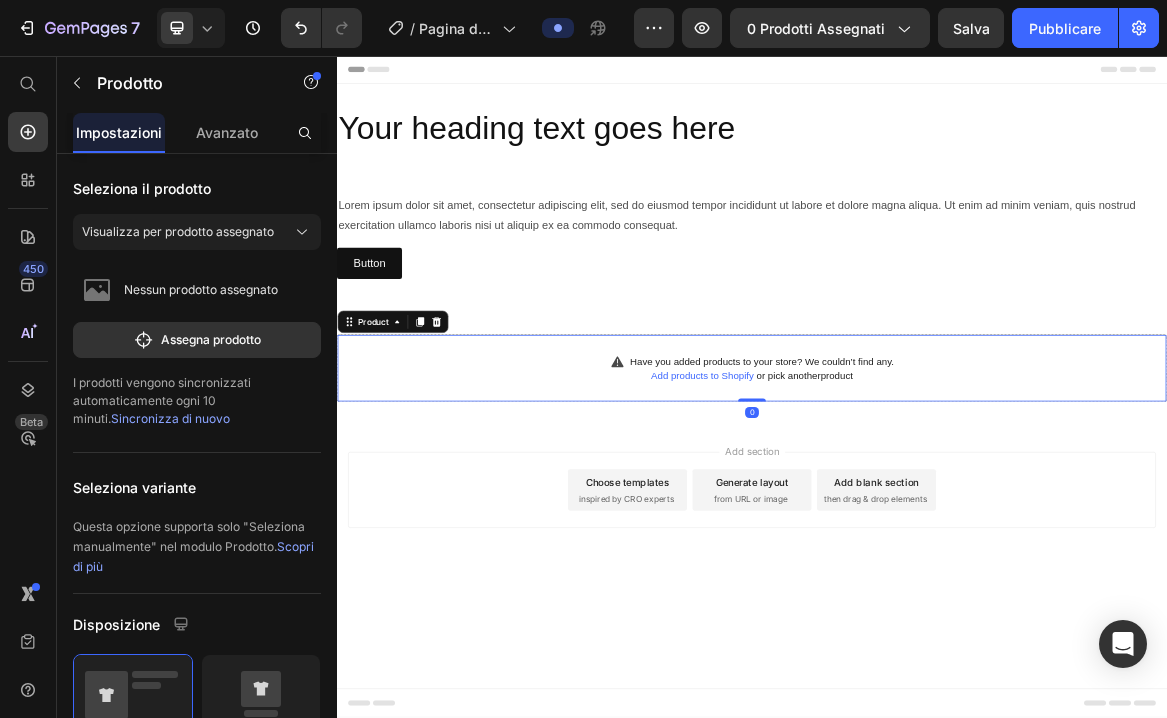 click on "Add products to Shopify" at bounding box center (865, 519) 